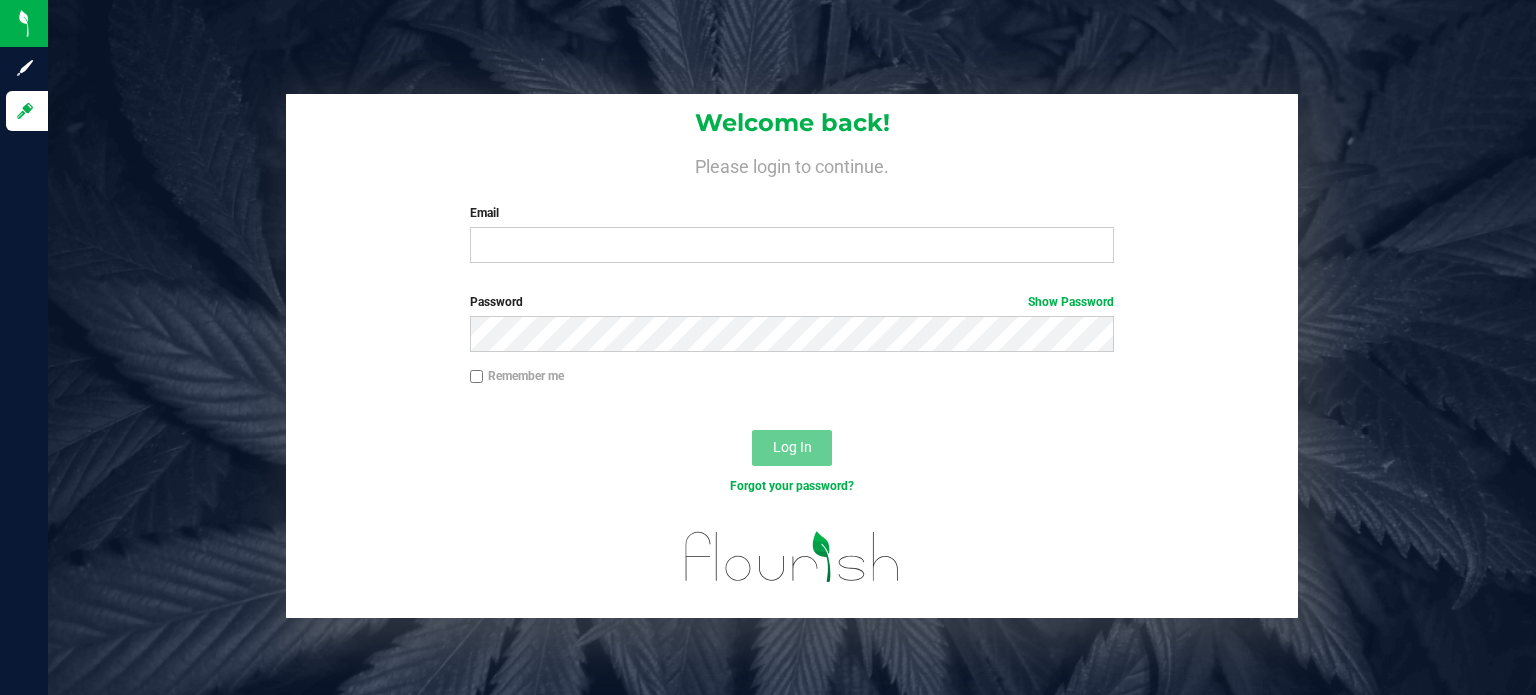 scroll, scrollTop: 0, scrollLeft: 0, axis: both 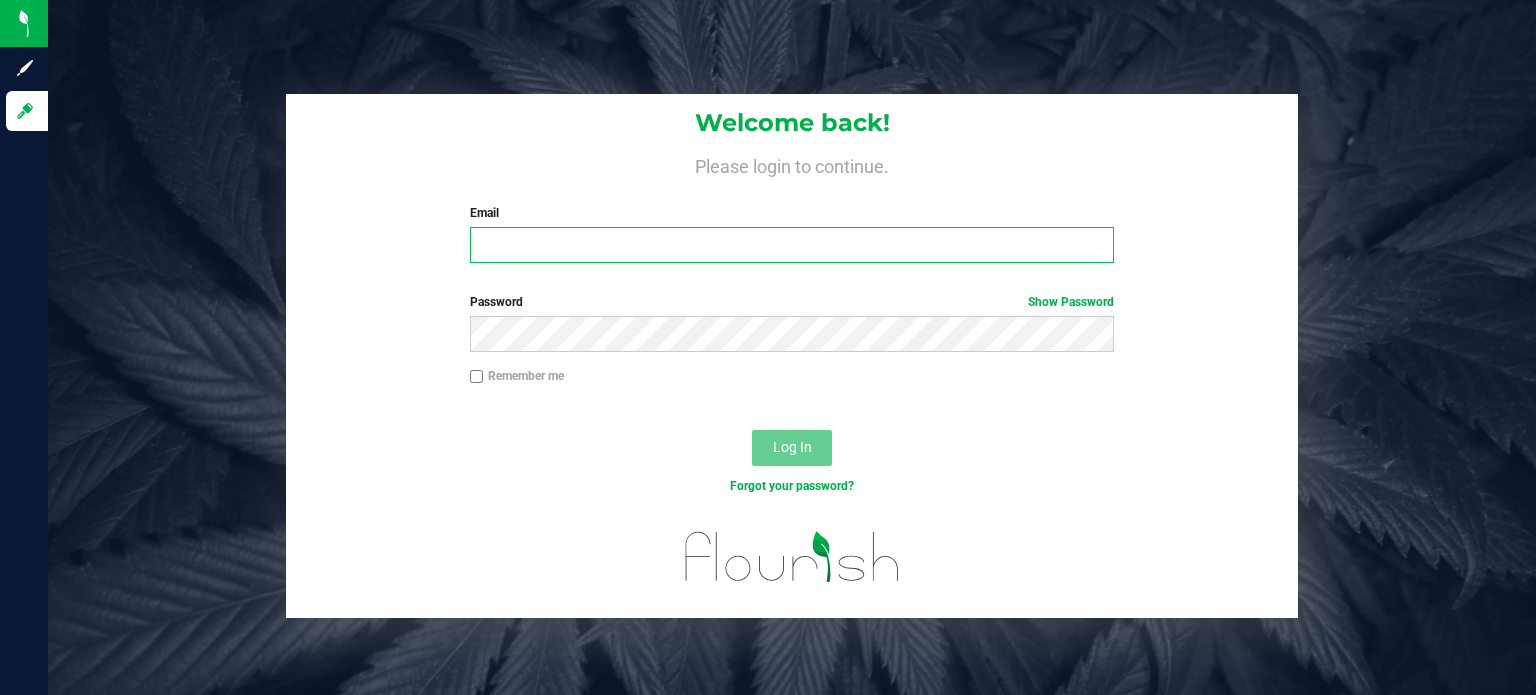 click on "Email" at bounding box center (792, 245) 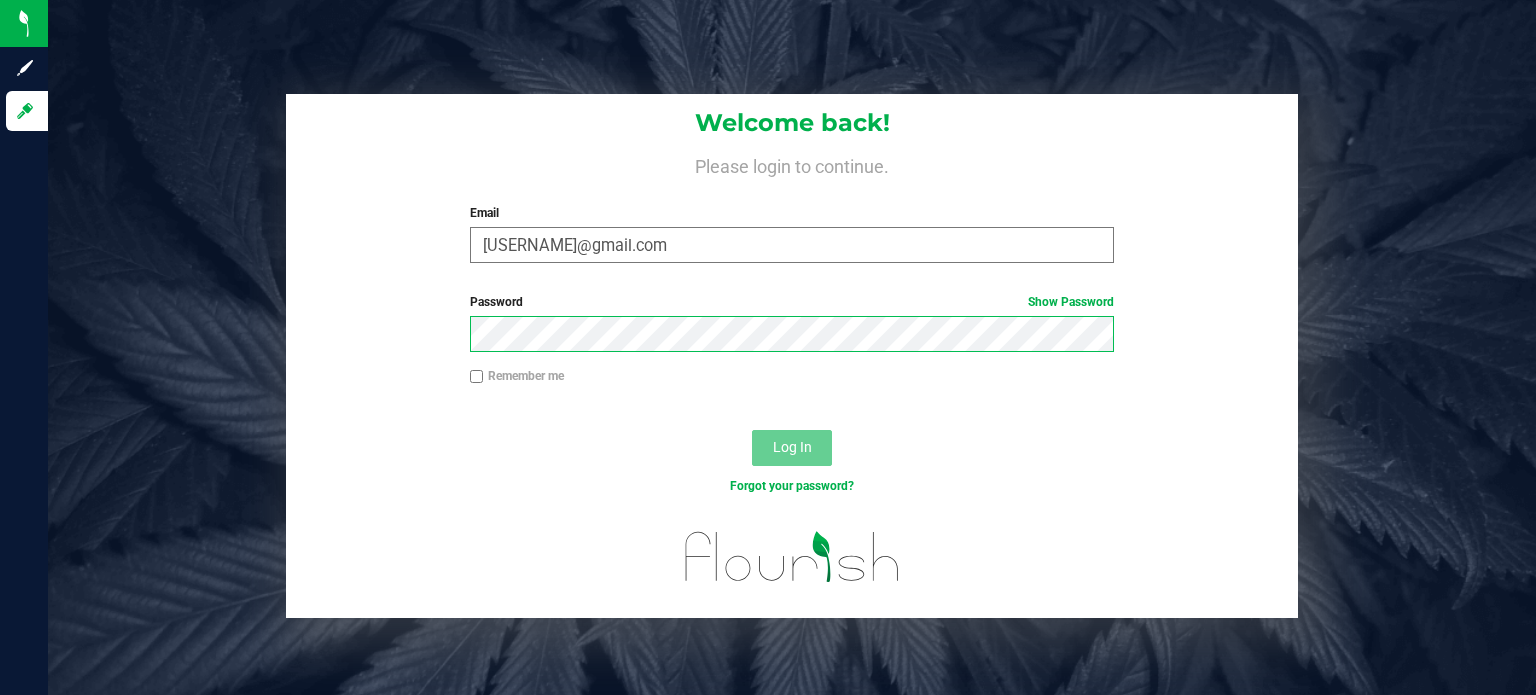 scroll, scrollTop: 0, scrollLeft: 0, axis: both 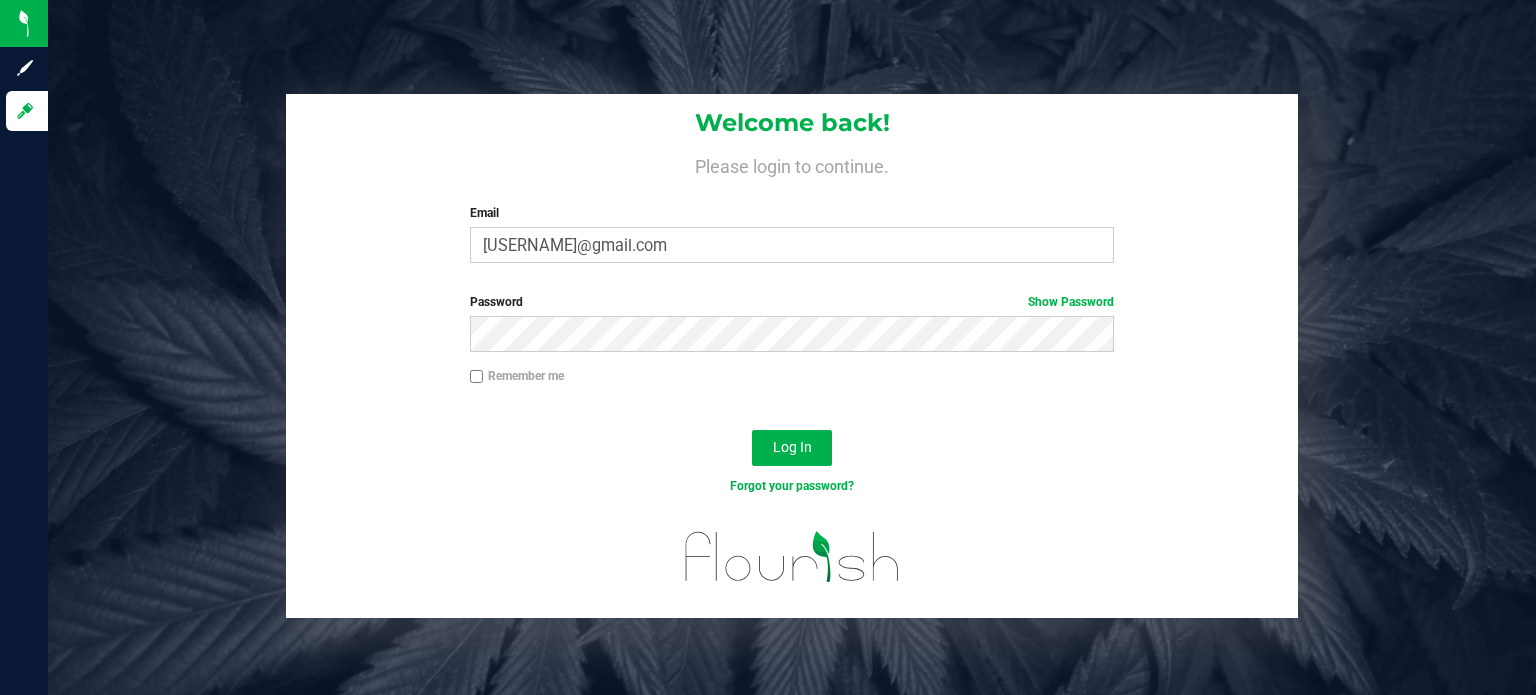 click on "Remember me" at bounding box center [792, 386] 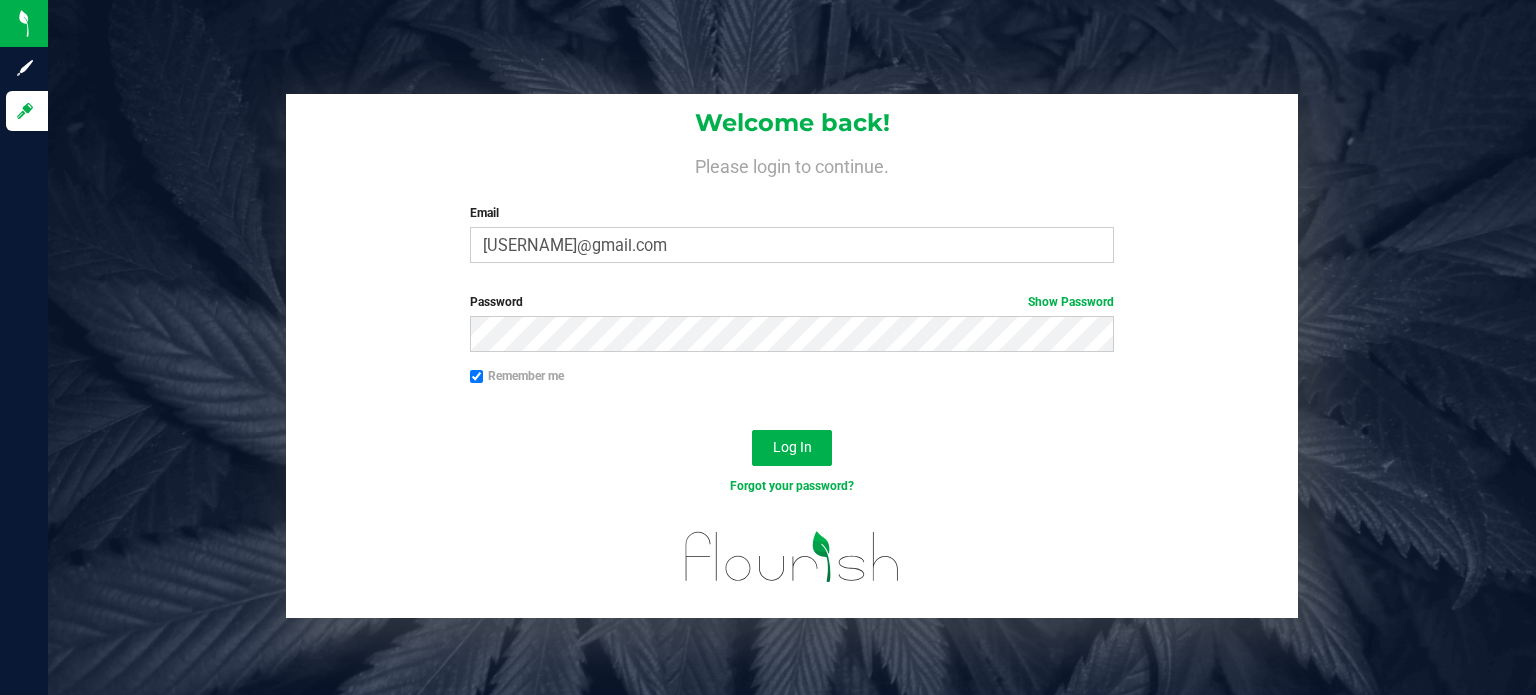 click on "Show Password" at bounding box center [1071, 302] 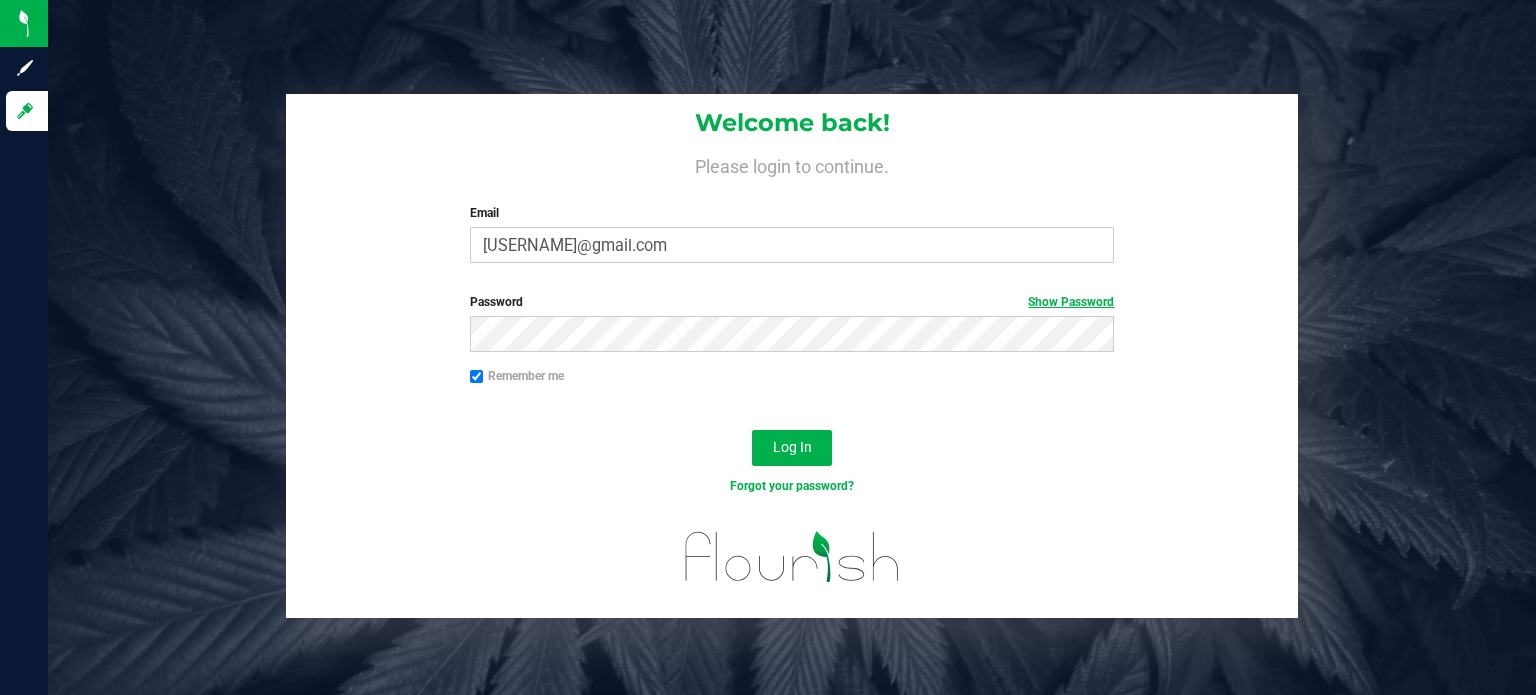 click on "Show Password" at bounding box center [1071, 302] 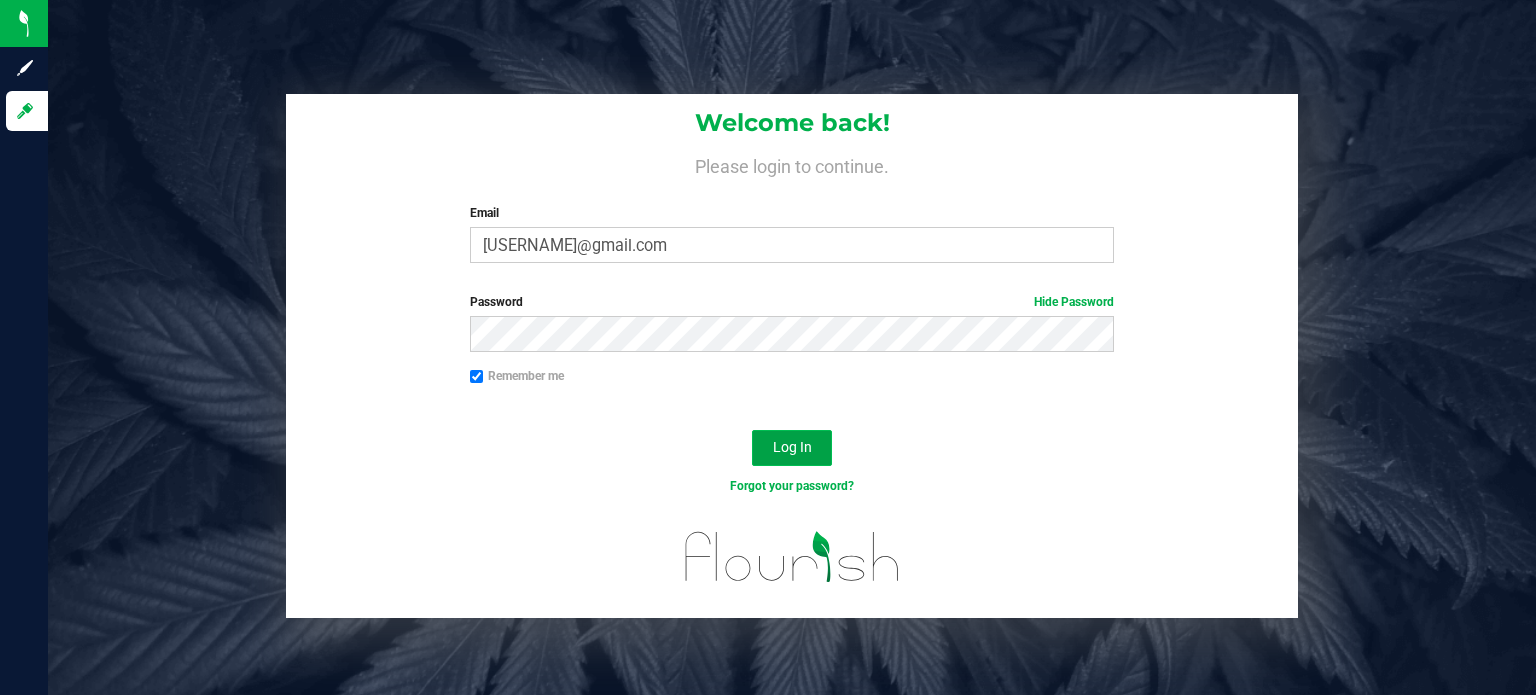 click on "Log In" at bounding box center (792, 448) 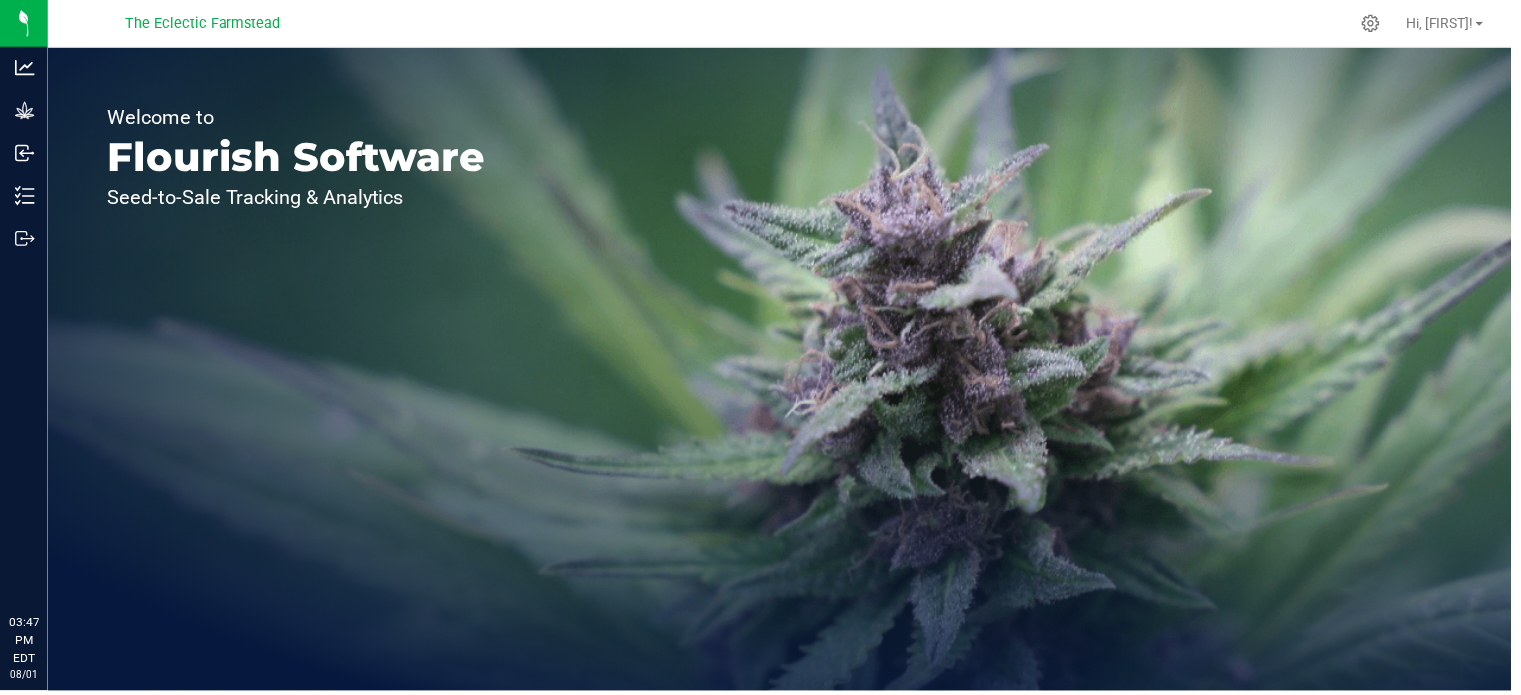 scroll, scrollTop: 0, scrollLeft: 0, axis: both 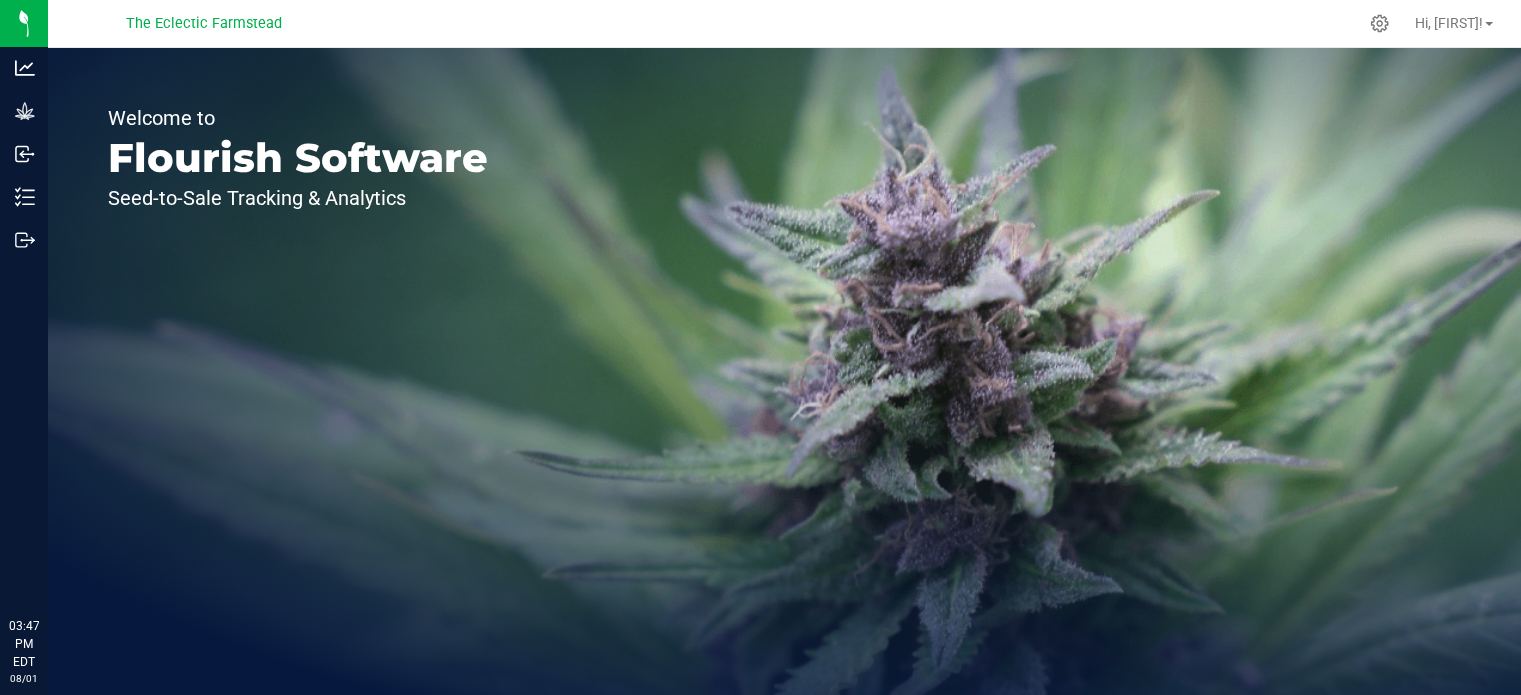 click on "Welcome to   Flourish Software   Seed-to-Sale Tracking & Analytics" at bounding box center [784, 371] 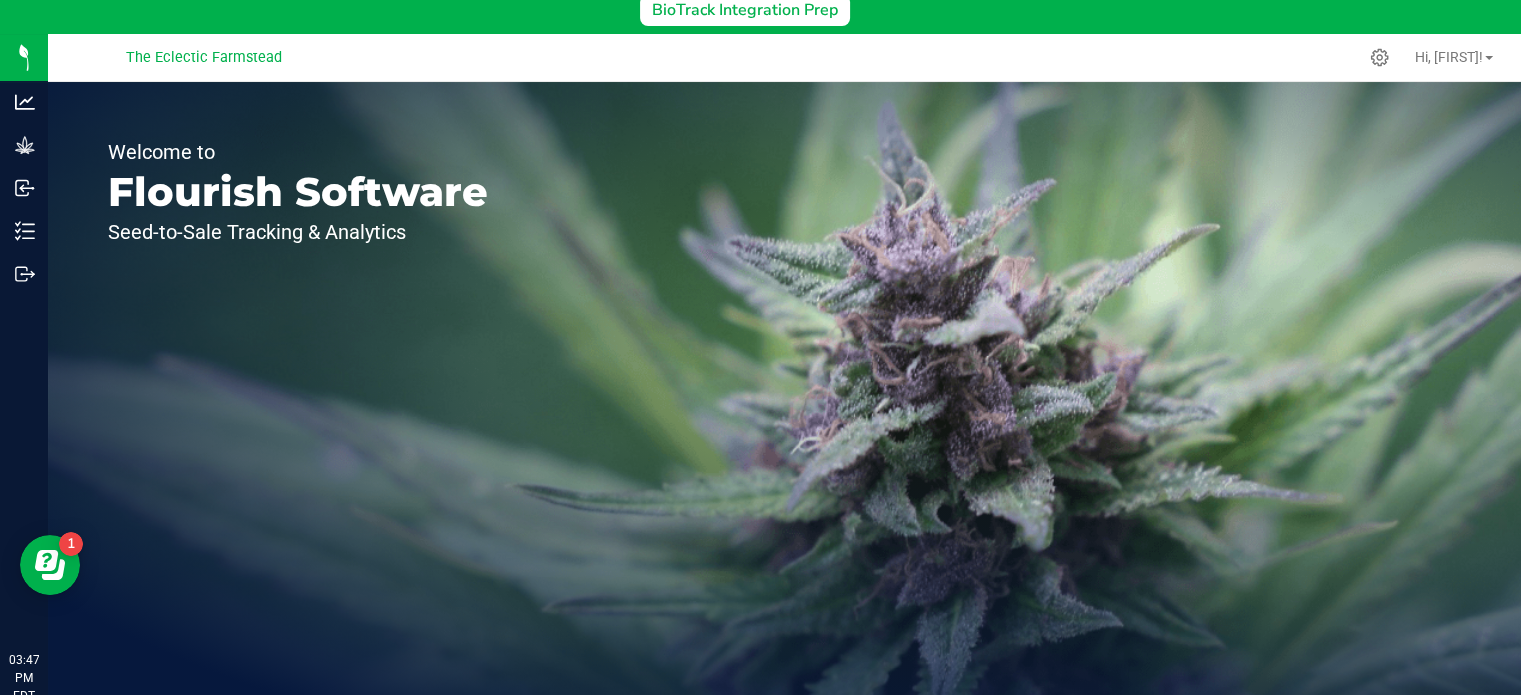 scroll, scrollTop: 335, scrollLeft: 0, axis: vertical 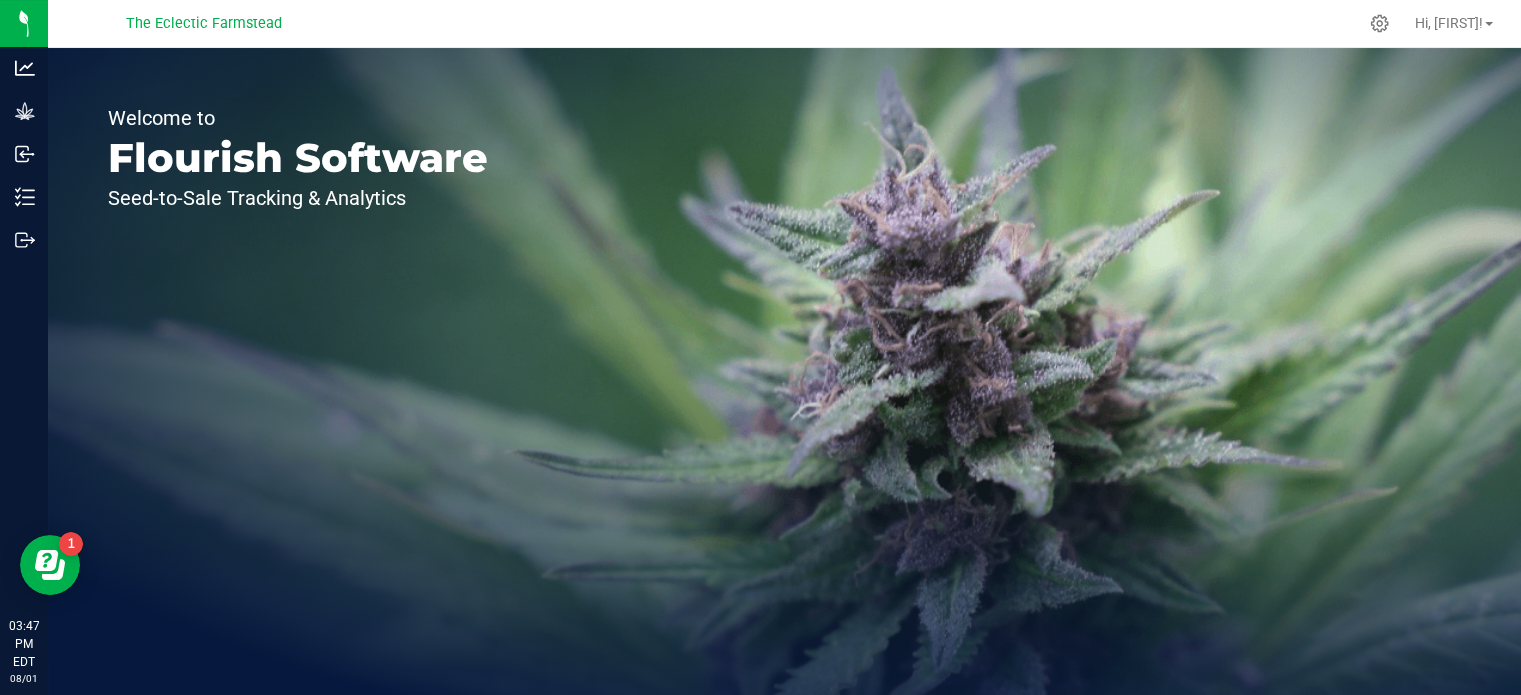 click on "Welcome to   Flourish Software   Seed-to-Sale Tracking & Analytics" at bounding box center (298, 371) 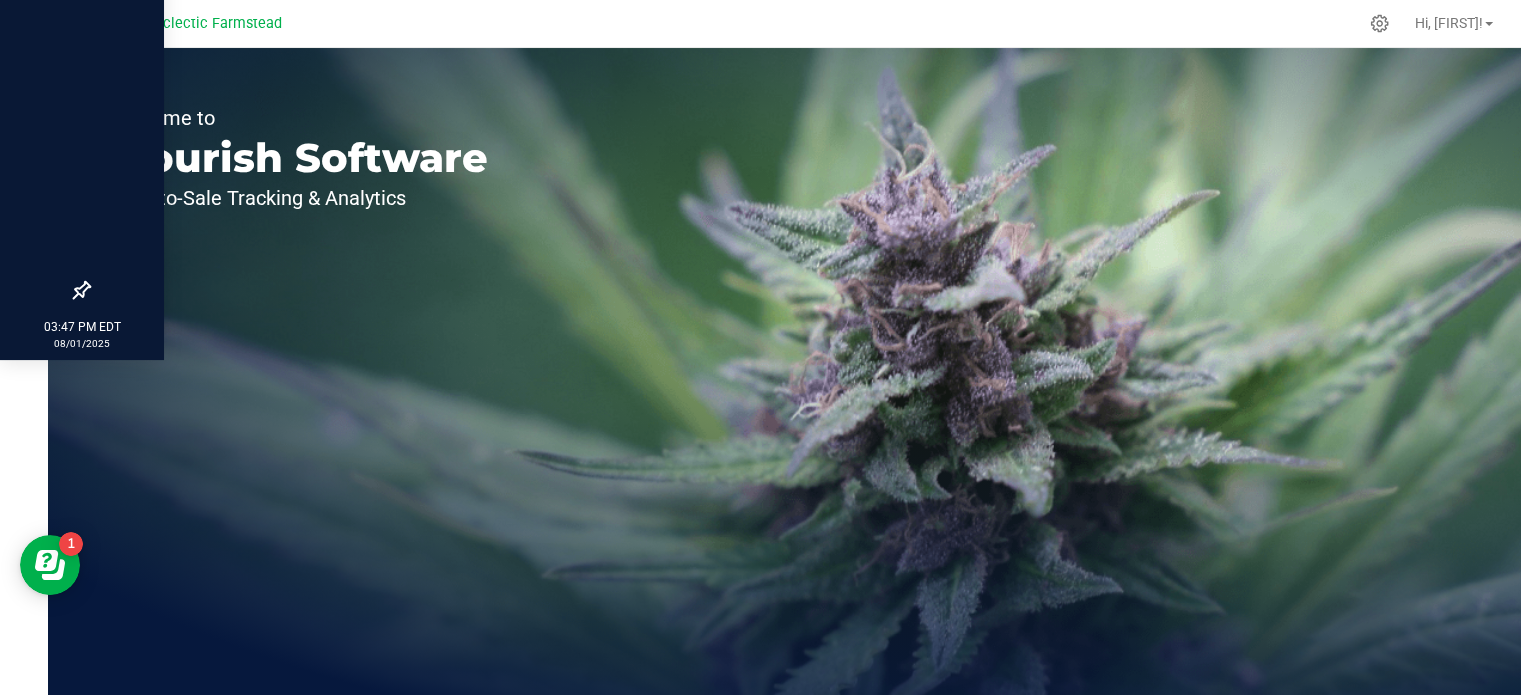 click at bounding box center [82, 99] 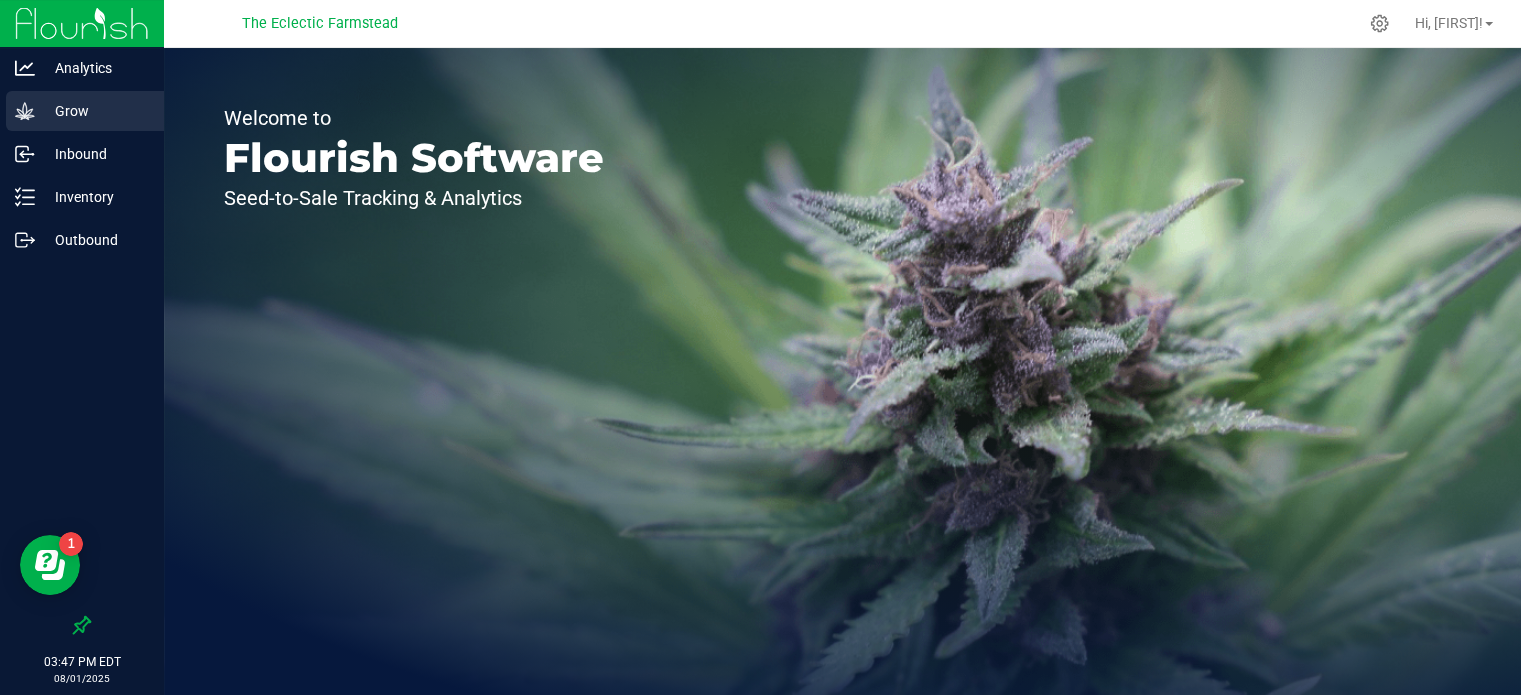 click on "Grow" at bounding box center (95, 111) 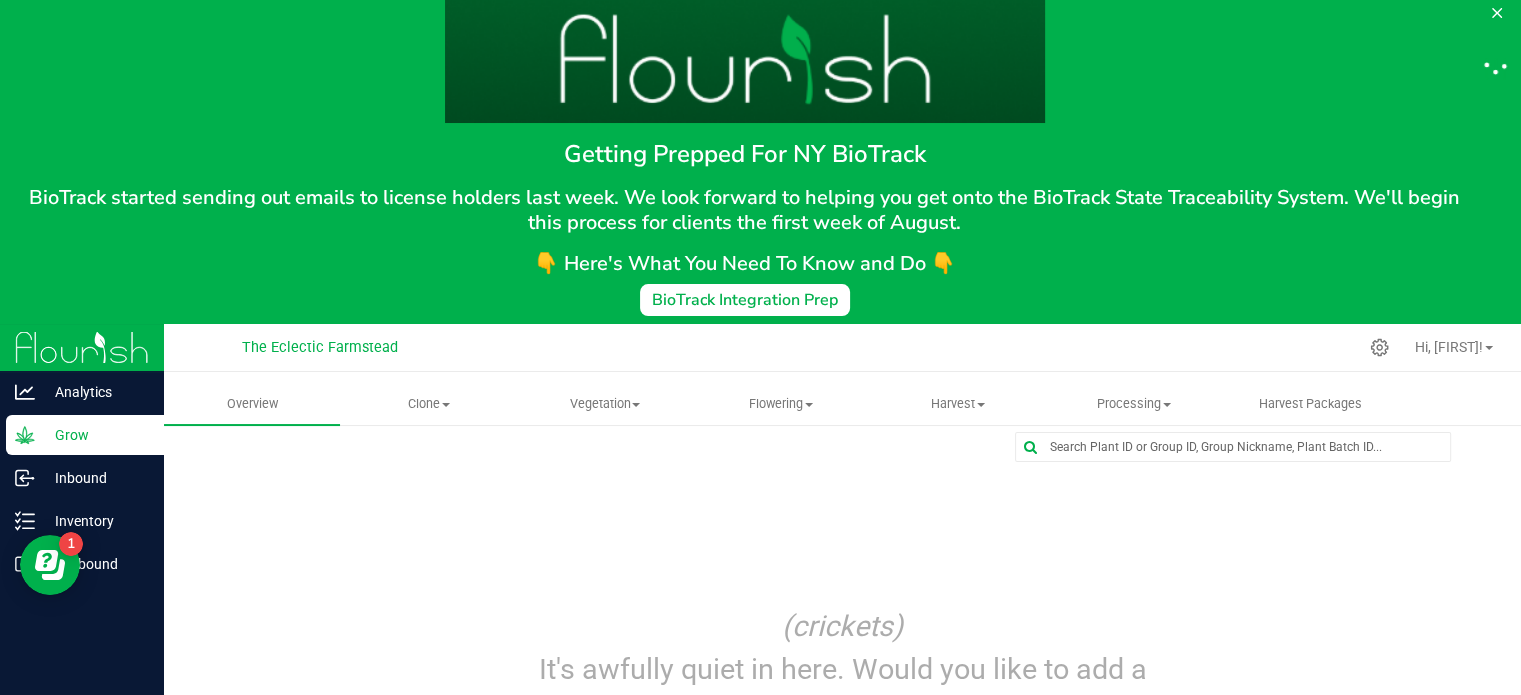 scroll, scrollTop: 0, scrollLeft: 0, axis: both 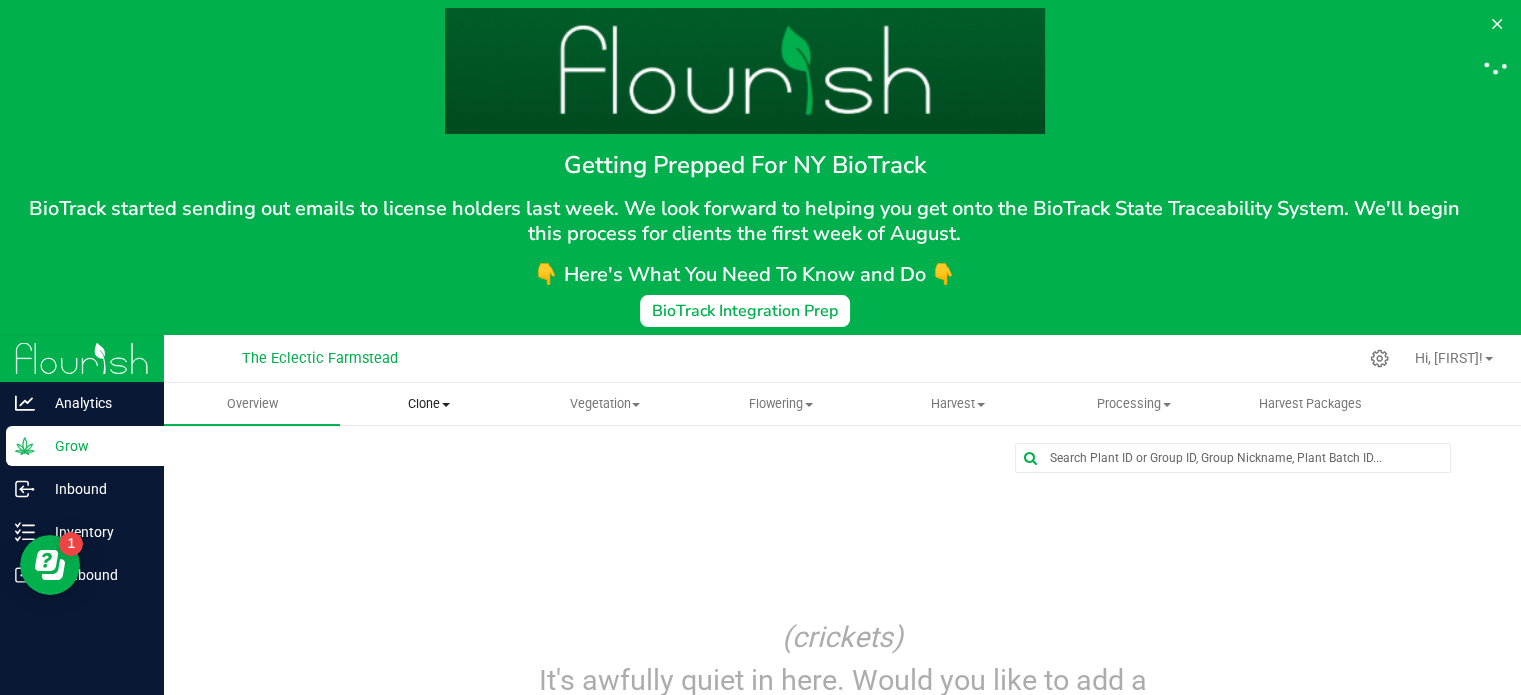 click on "Clone" at bounding box center [428, 404] 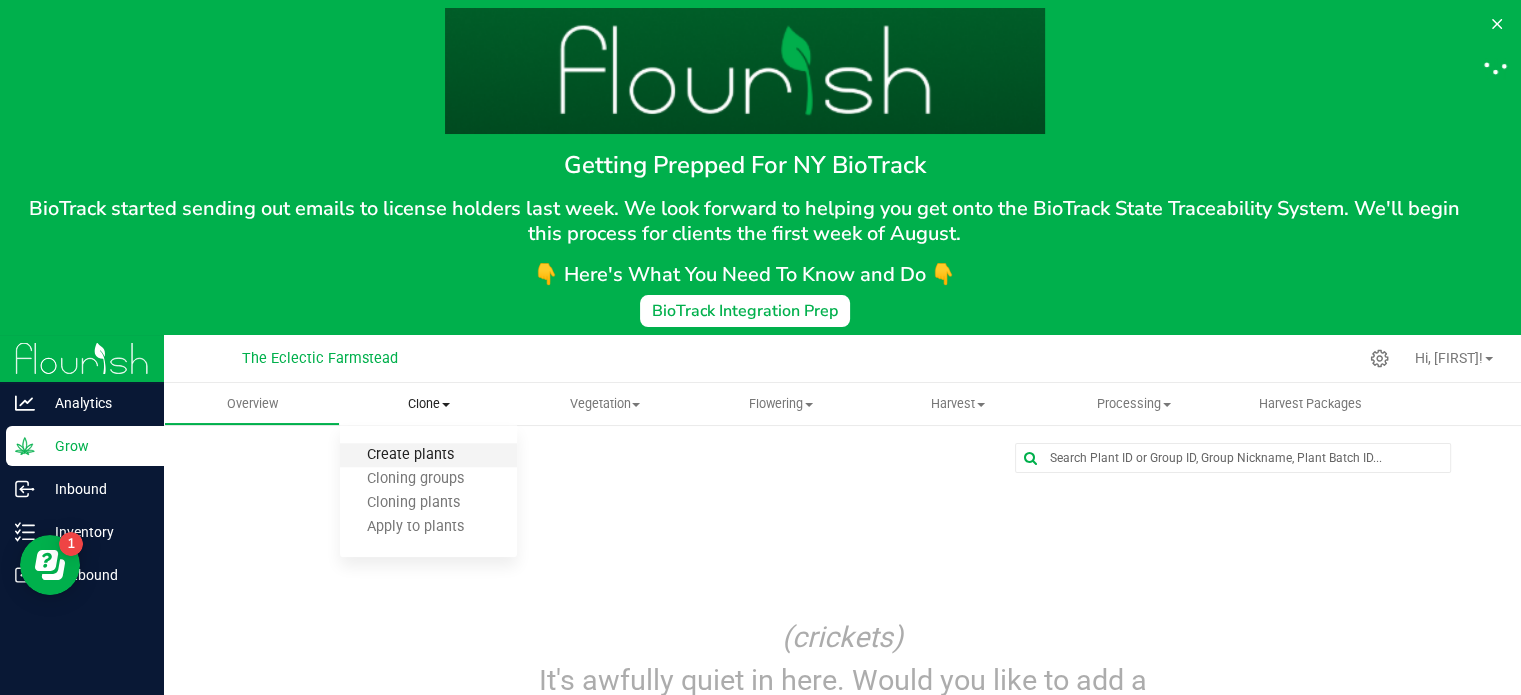 click on "Create plants" at bounding box center [410, 455] 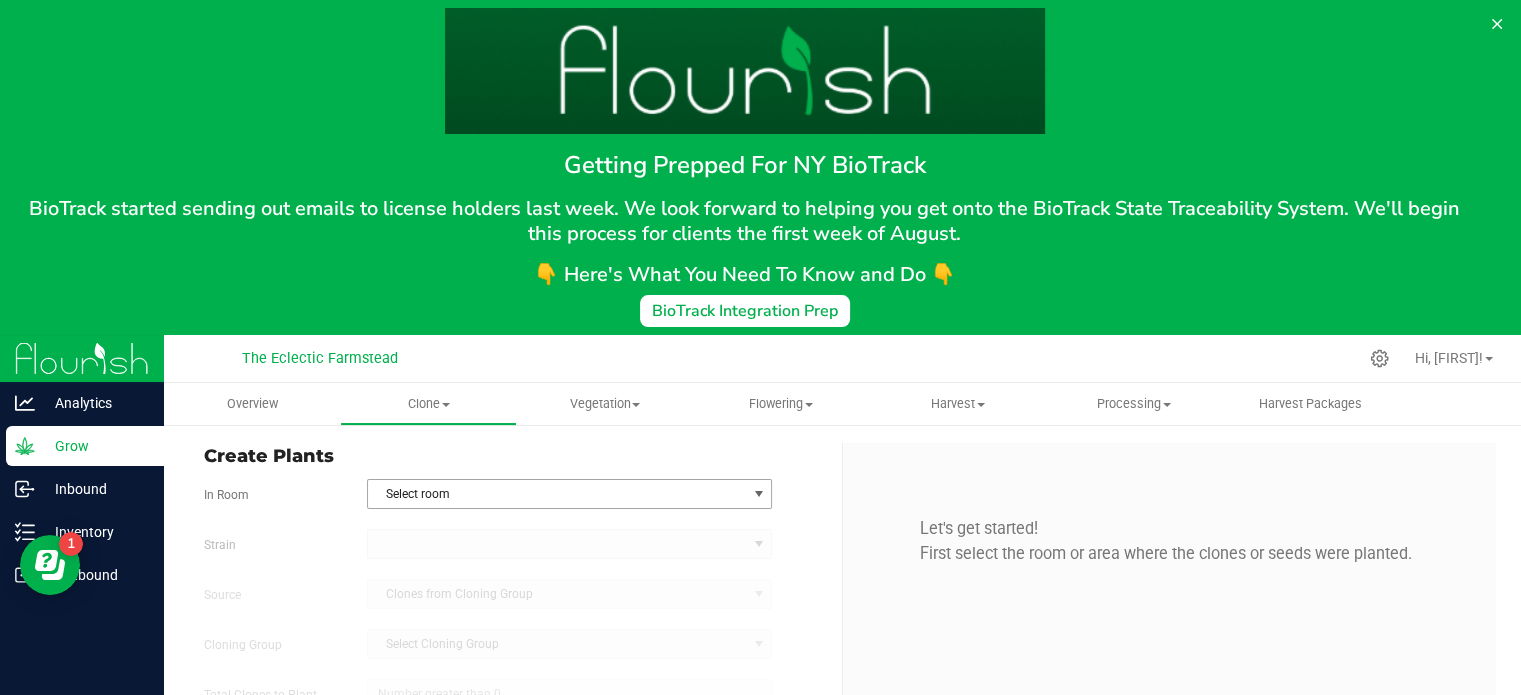 type on "8/1/2025 3:48 PM" 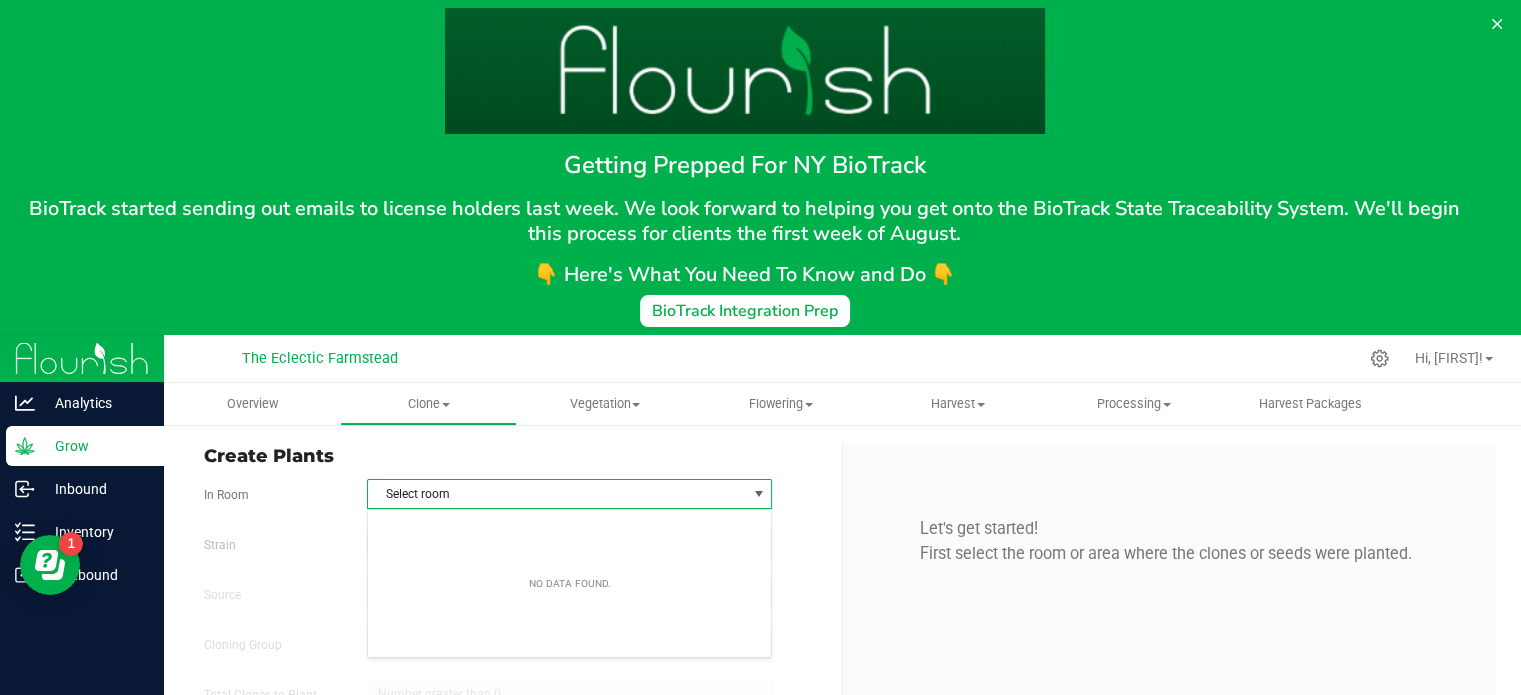 scroll, scrollTop: 3, scrollLeft: 0, axis: vertical 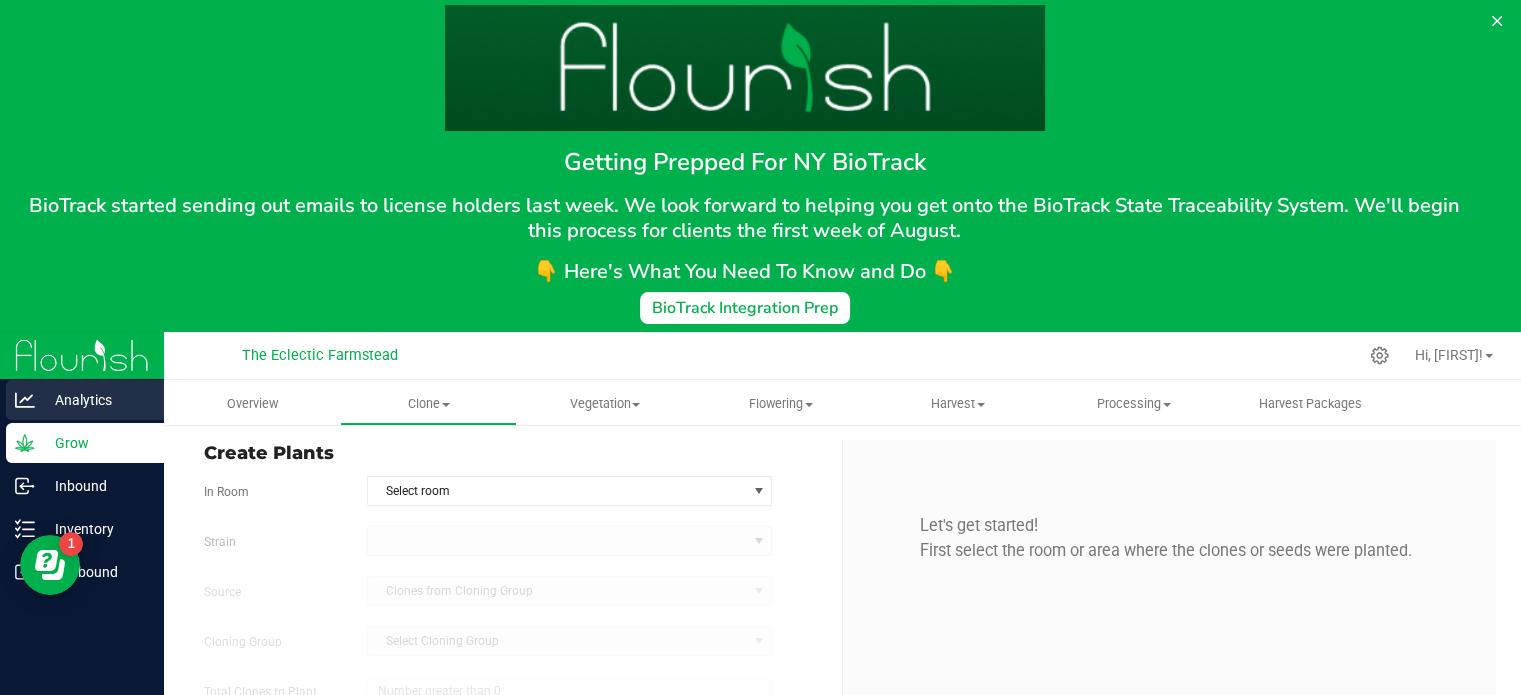 click on "Analytics" at bounding box center [95, 400] 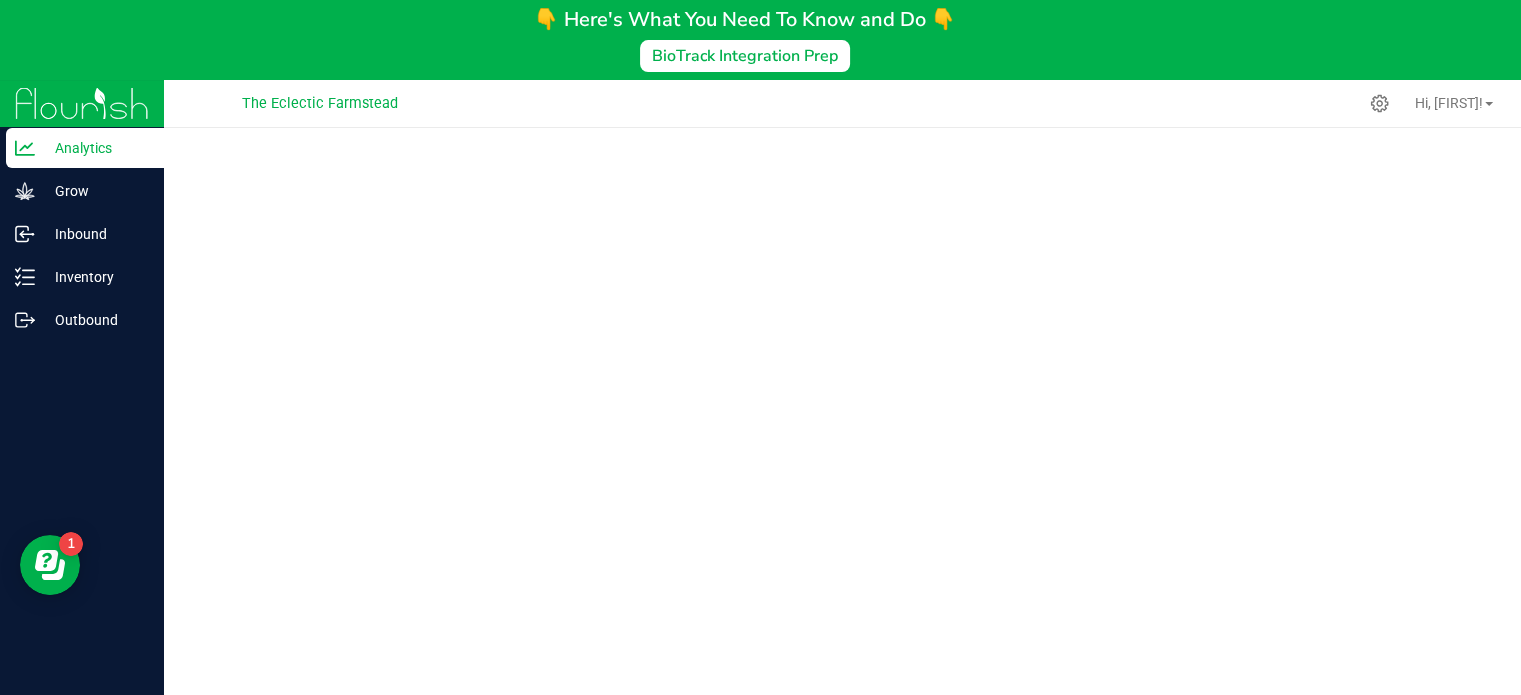 scroll, scrollTop: 335, scrollLeft: 0, axis: vertical 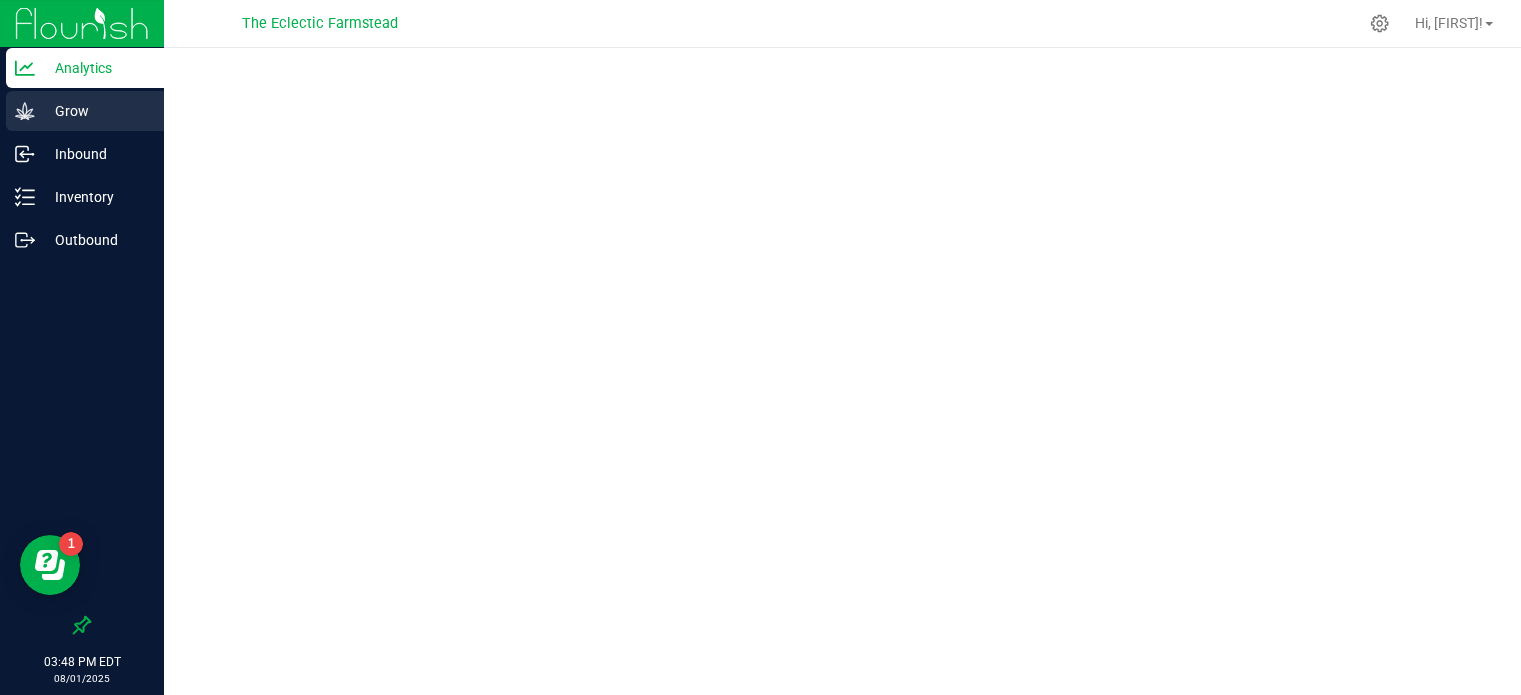 click on "Grow" at bounding box center [95, 111] 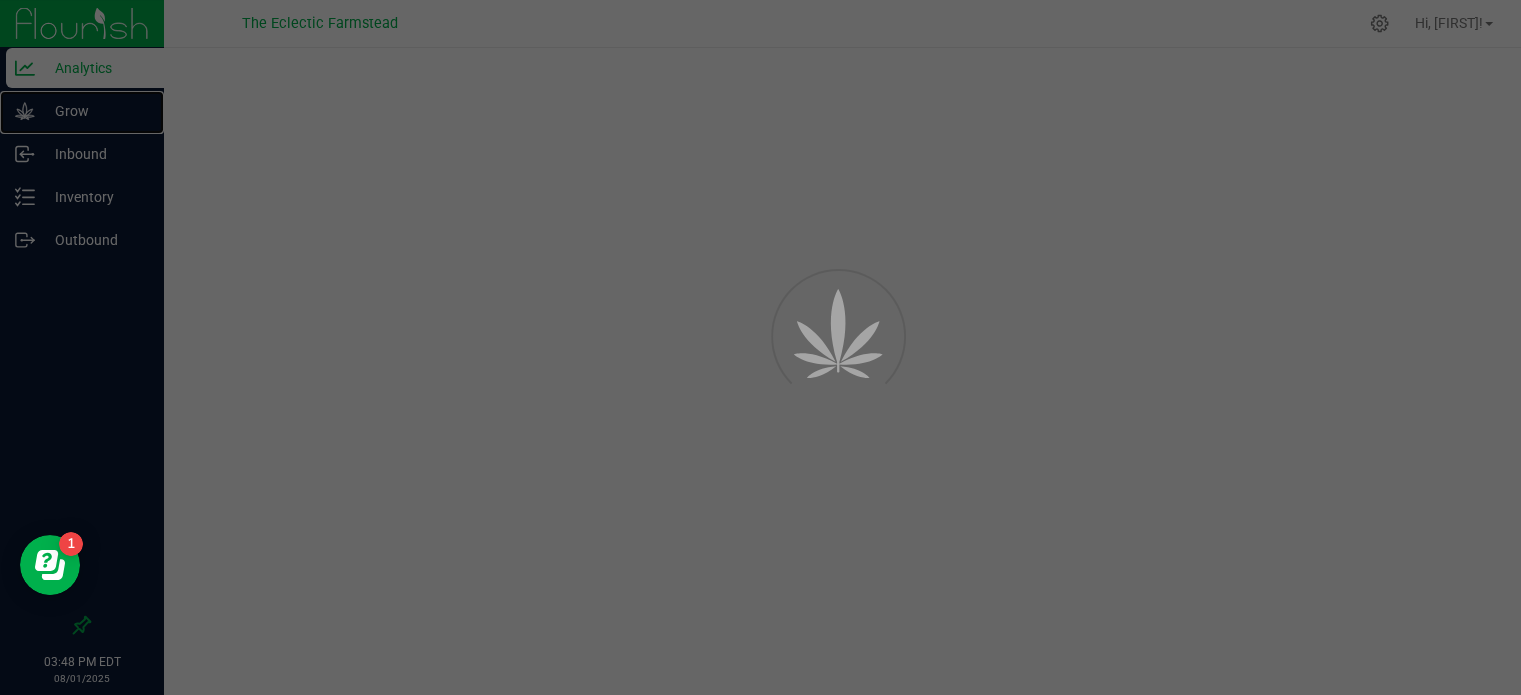 scroll, scrollTop: 0, scrollLeft: 0, axis: both 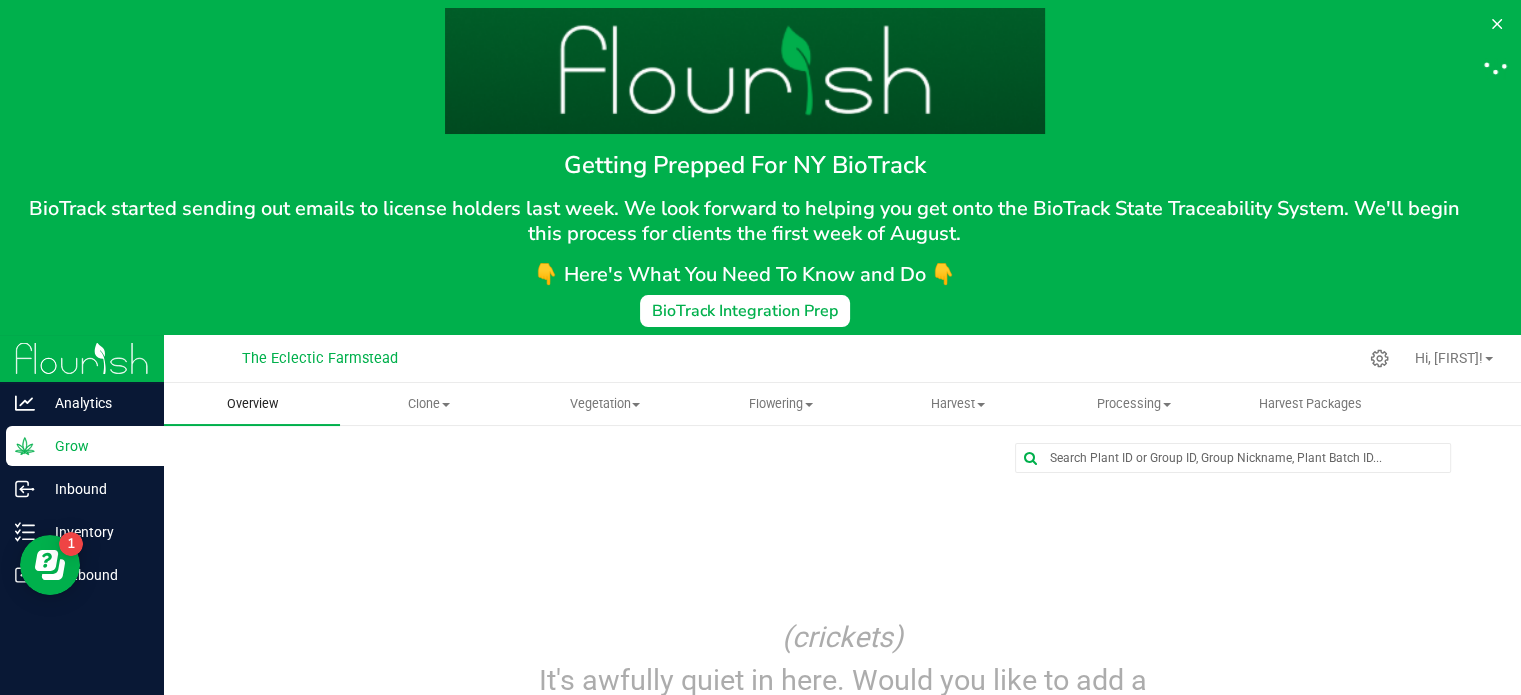 click on "Overview" at bounding box center [252, 404] 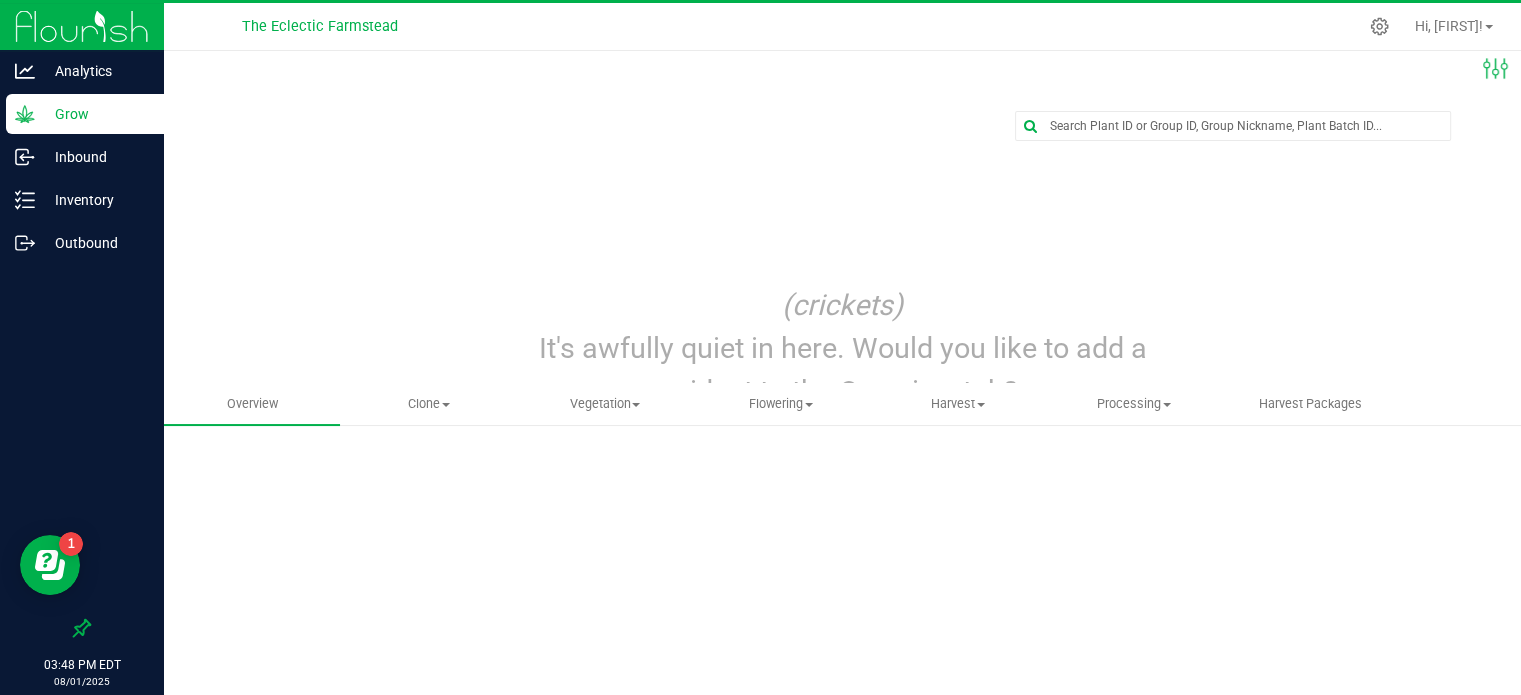 scroll, scrollTop: 335, scrollLeft: 0, axis: vertical 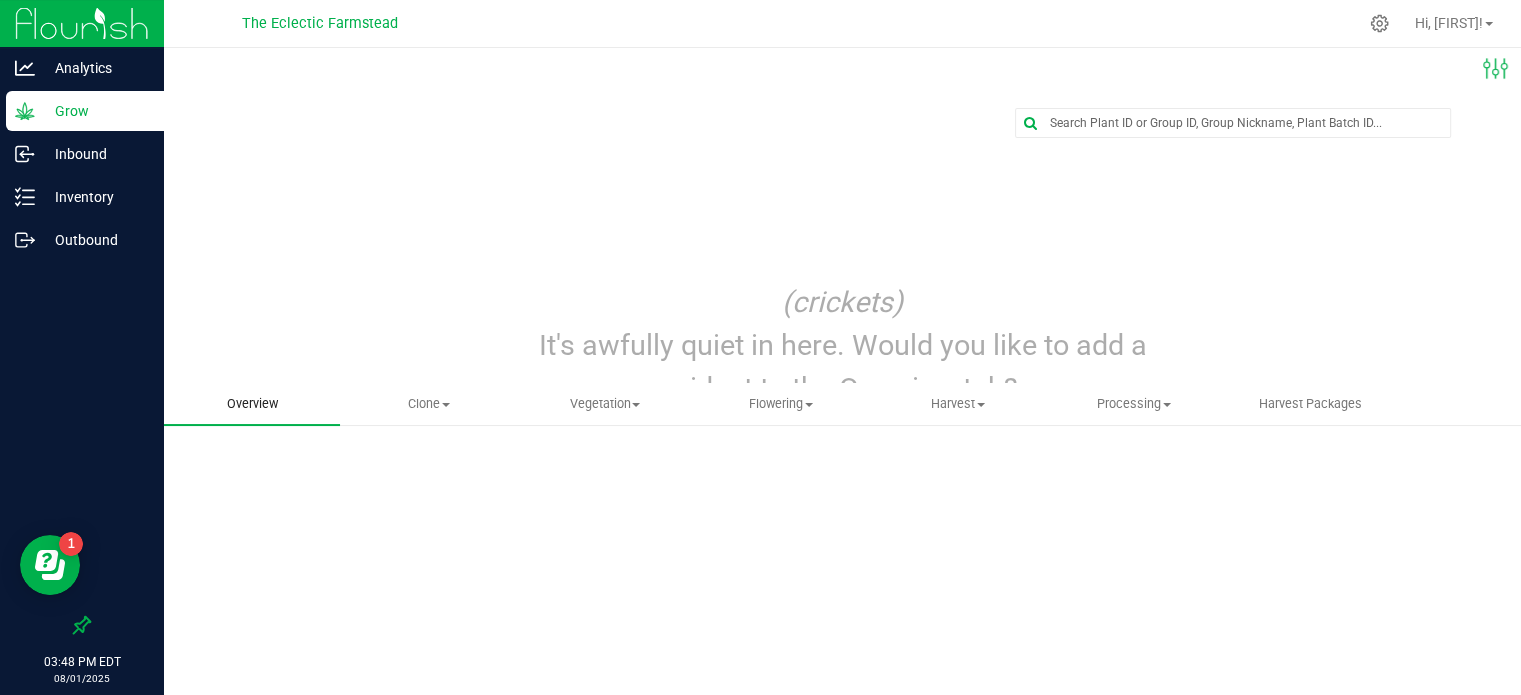 click on "Overview" at bounding box center (252, 404) 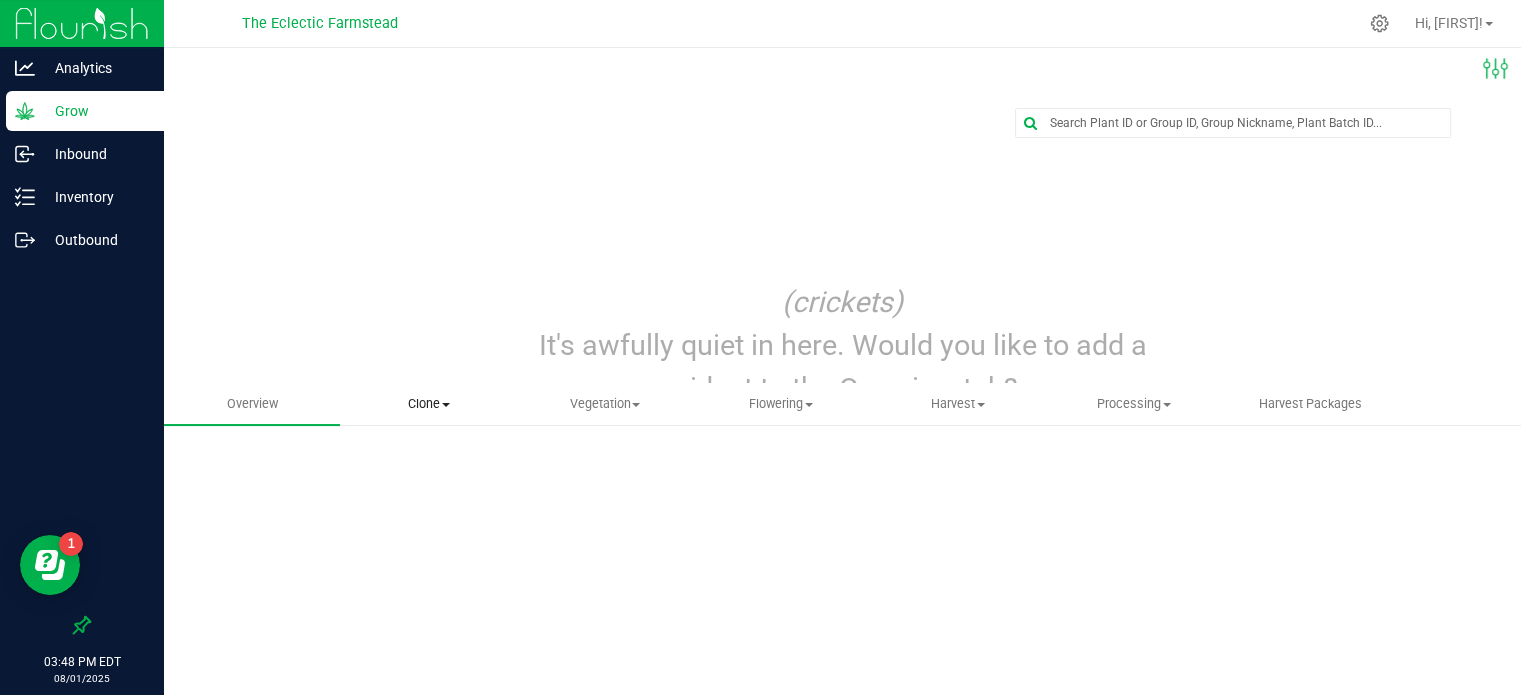click on "Clone" at bounding box center (428, 404) 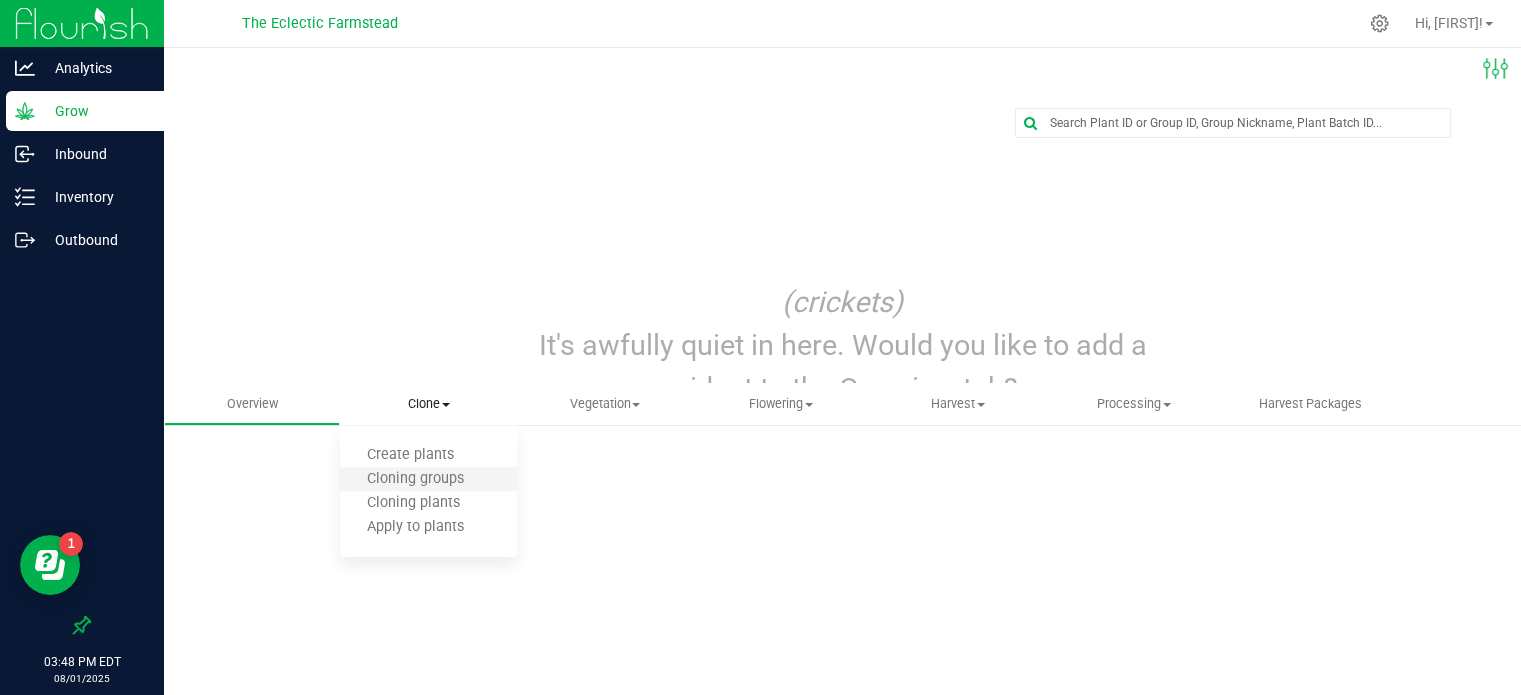 click on "Cloning groups" at bounding box center (428, 480) 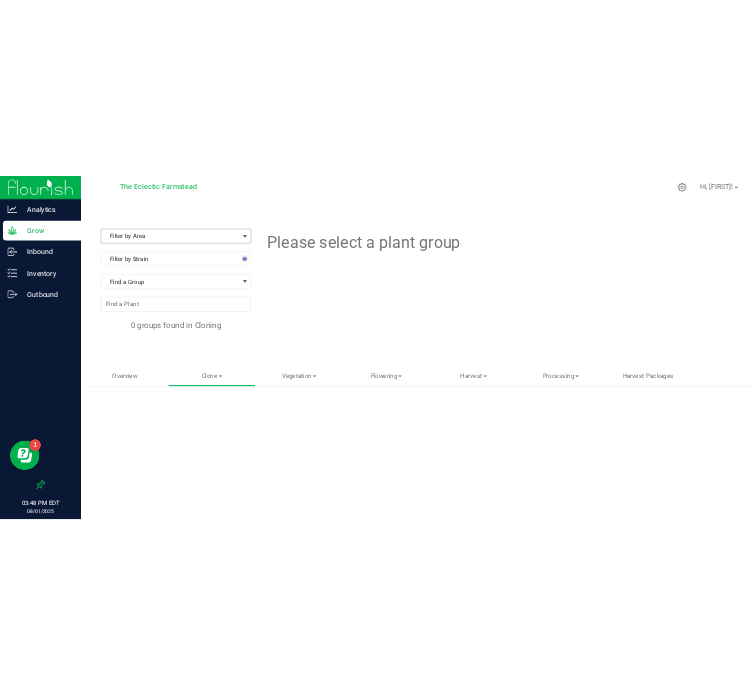 scroll, scrollTop: 0, scrollLeft: 0, axis: both 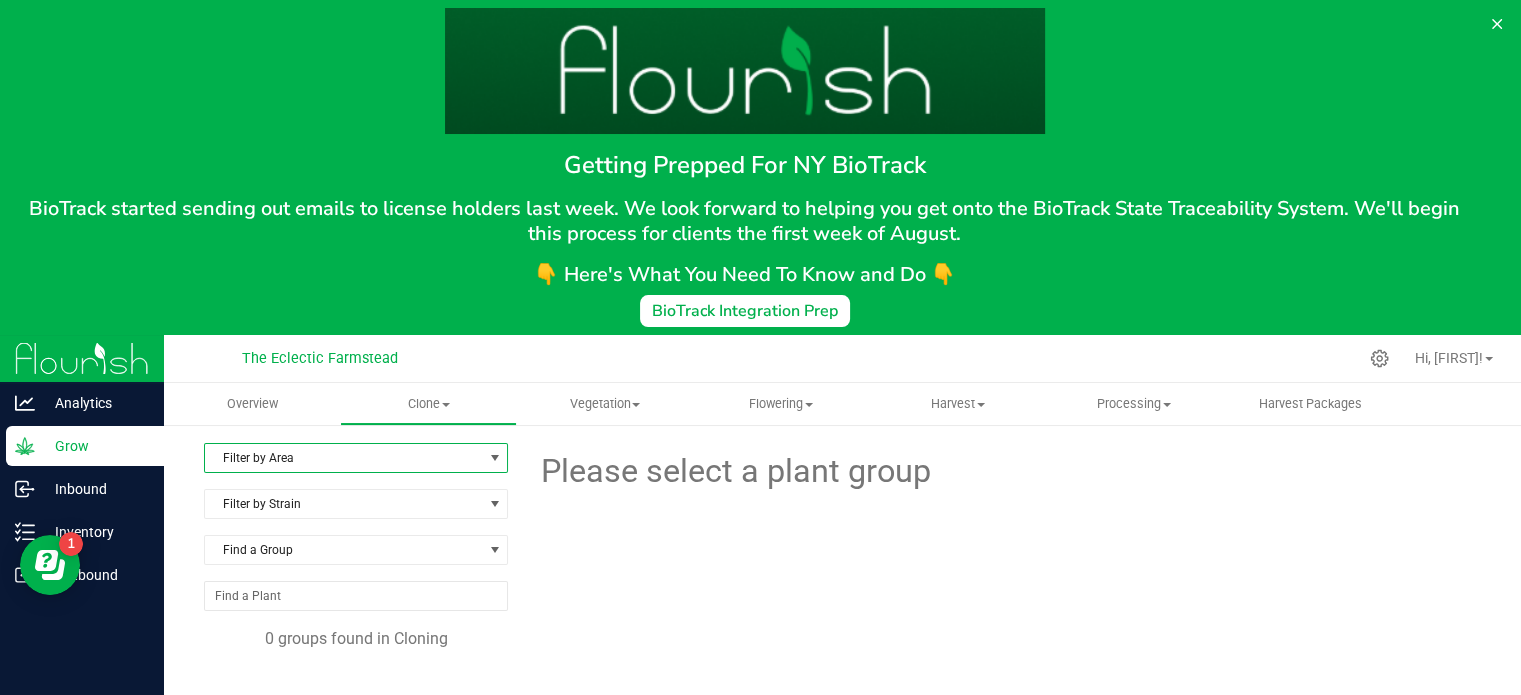 click on "Filter by Area" at bounding box center [343, 458] 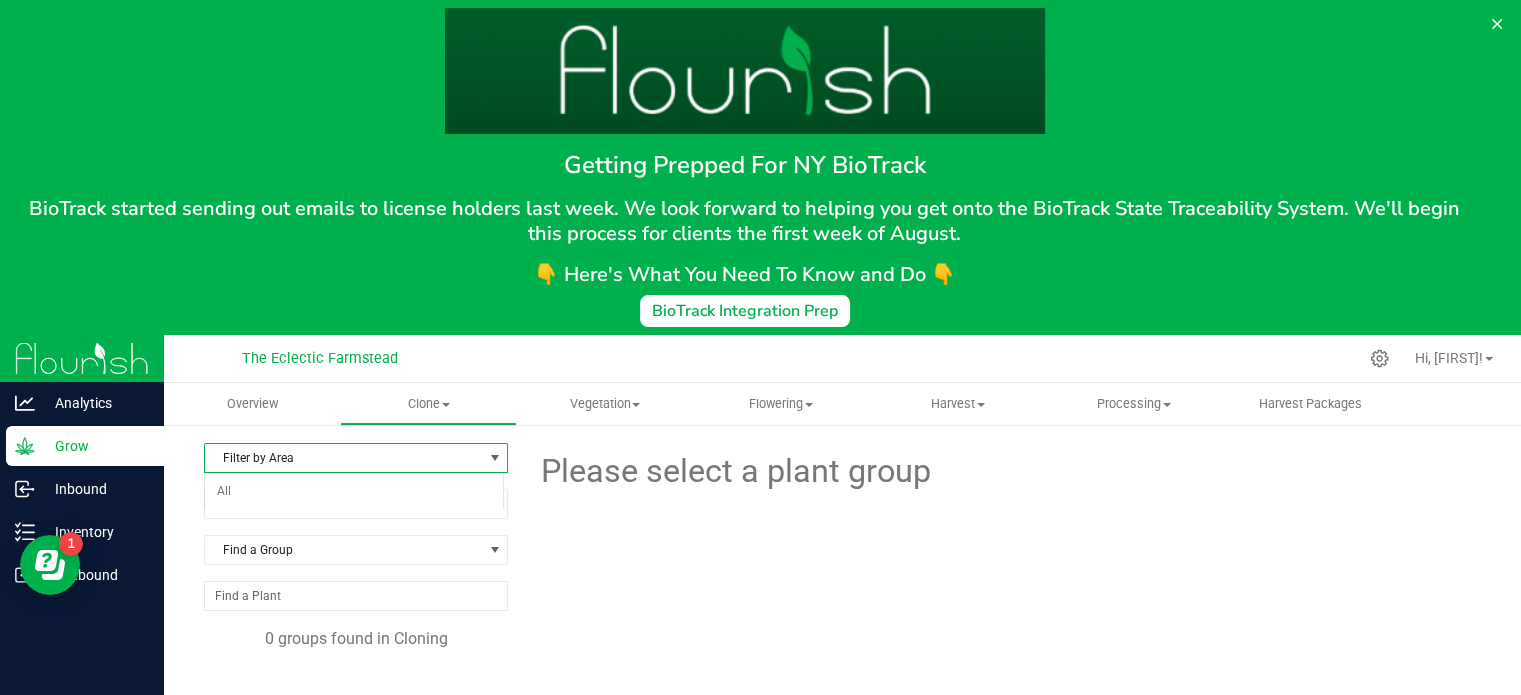 click on "Filter by Area" at bounding box center [343, 458] 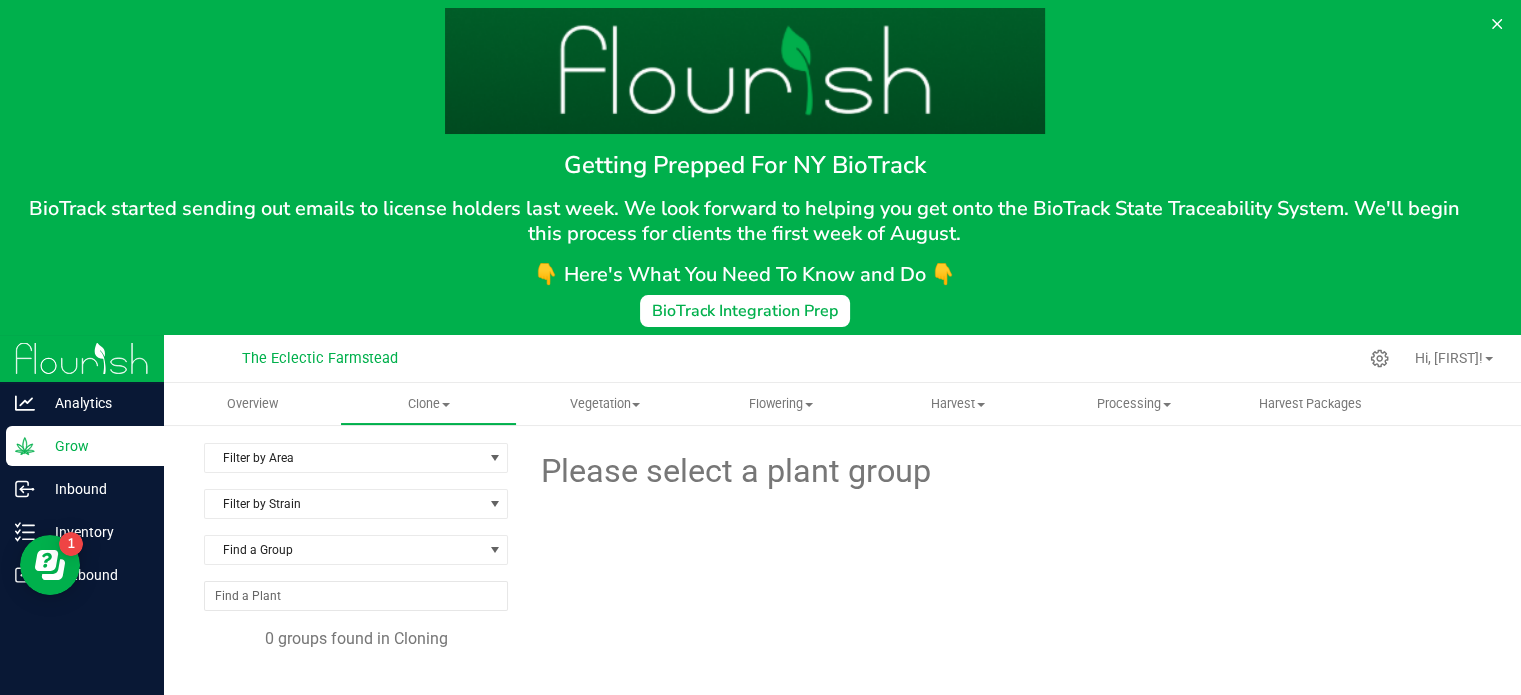 click on "Grow" at bounding box center (95, 446) 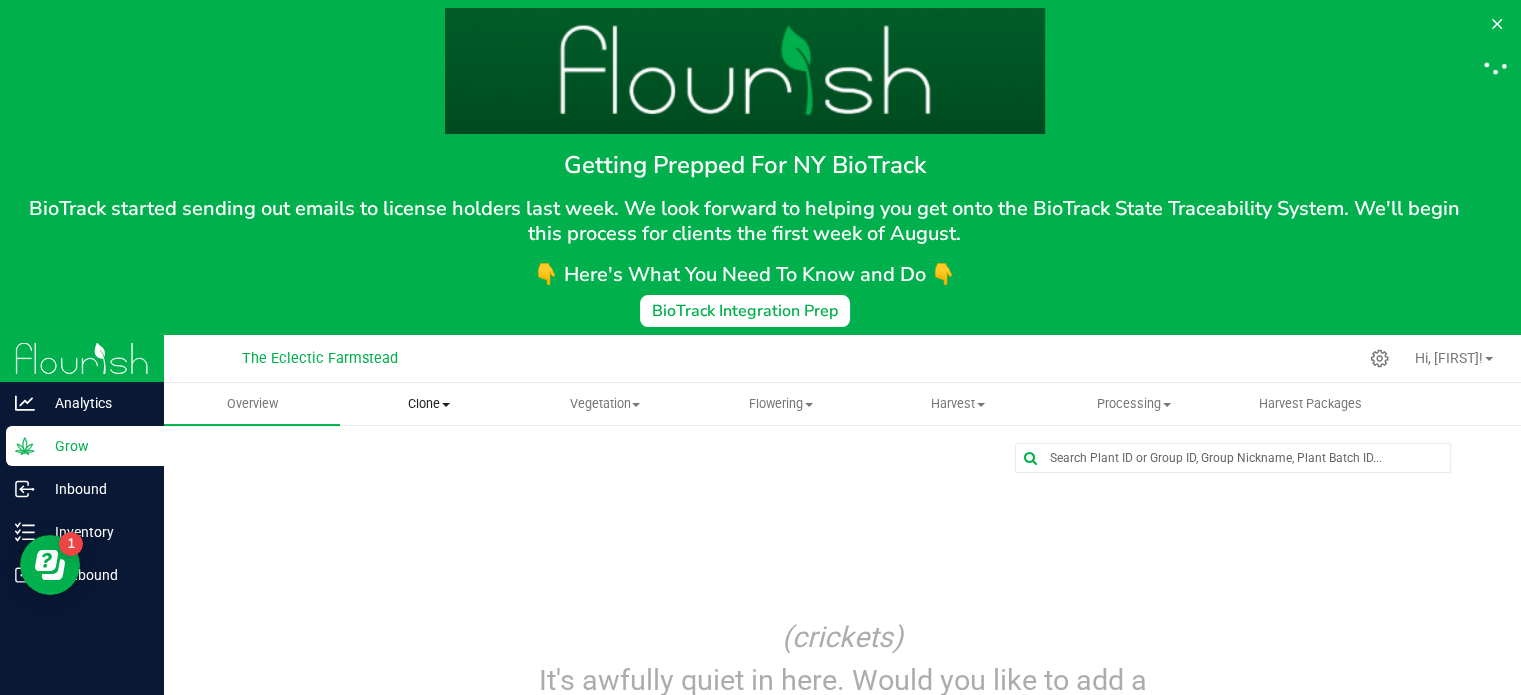 click on "Clone" at bounding box center (428, 404) 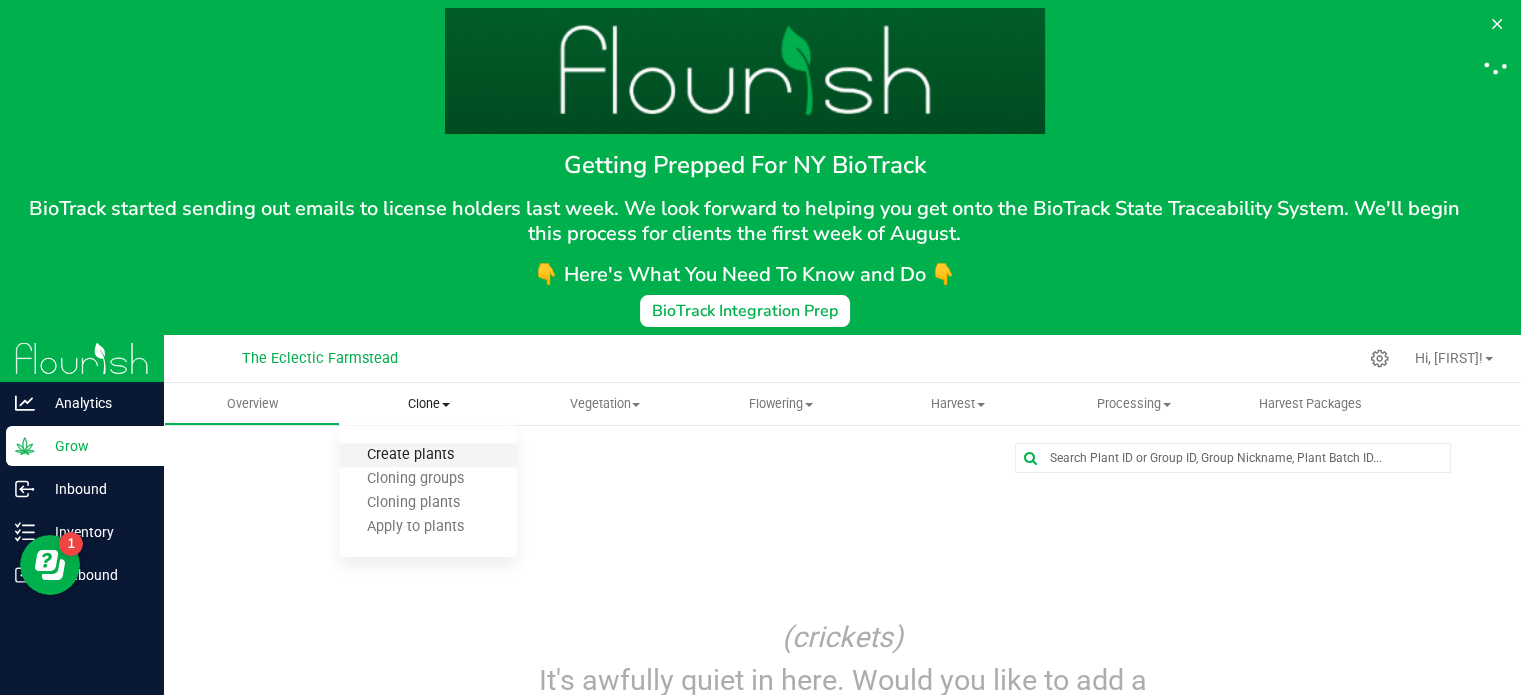 click on "Create plants" at bounding box center (410, 455) 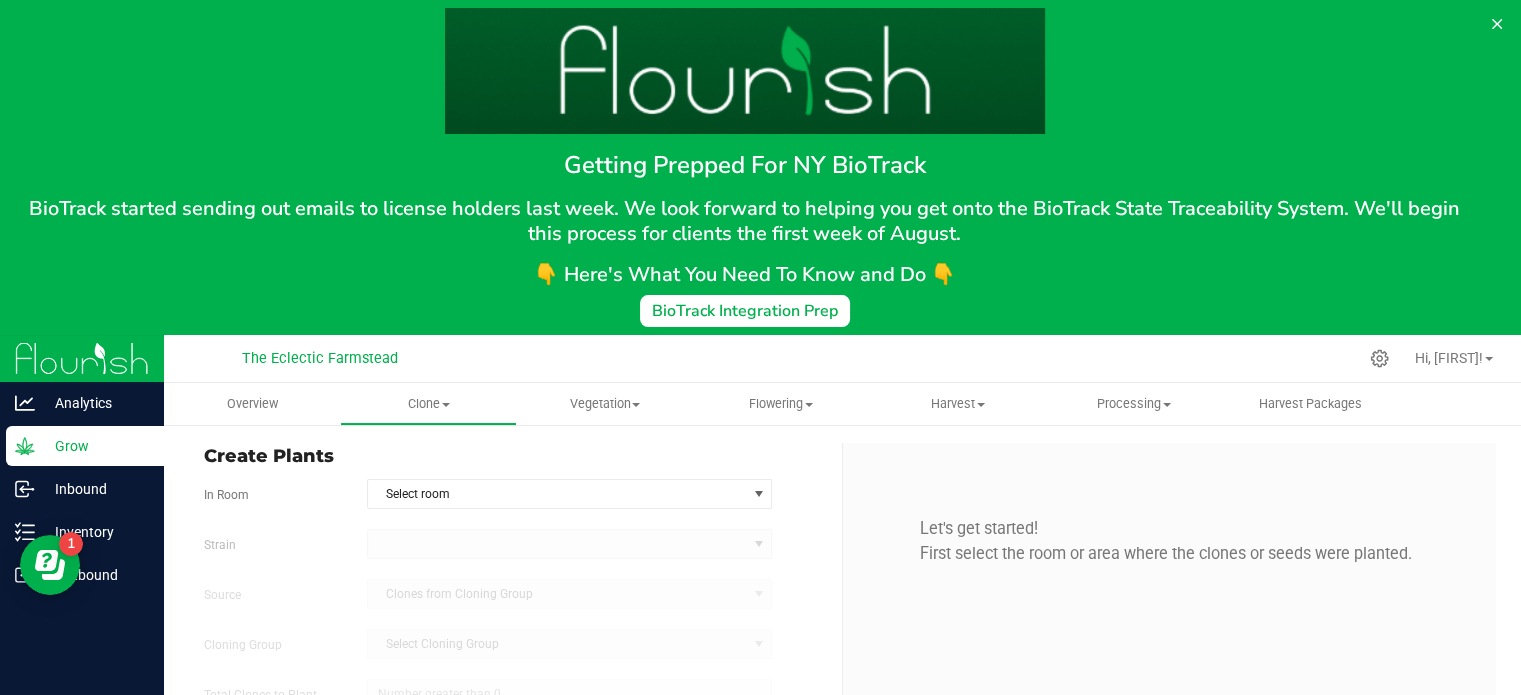 type on "8/1/2025 3:49 PM" 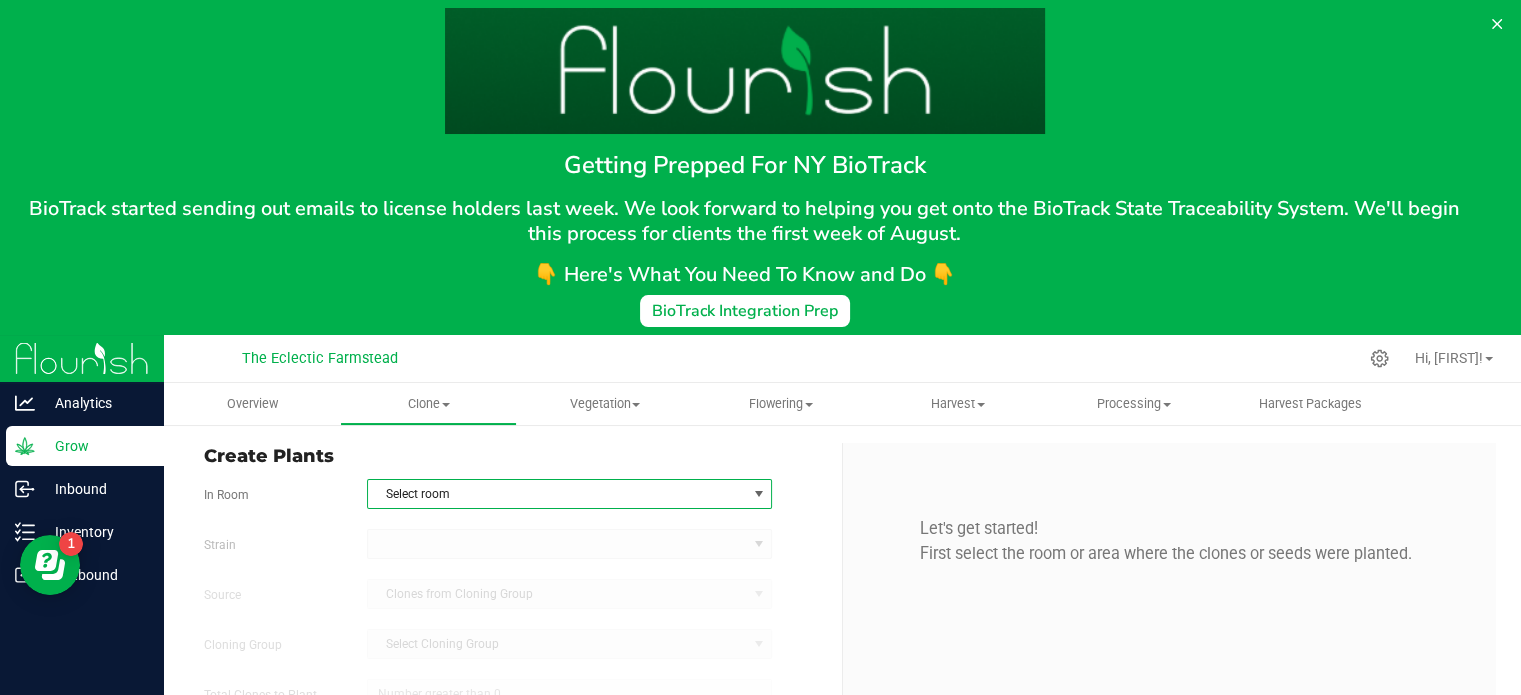 click on "Select room" at bounding box center [557, 494] 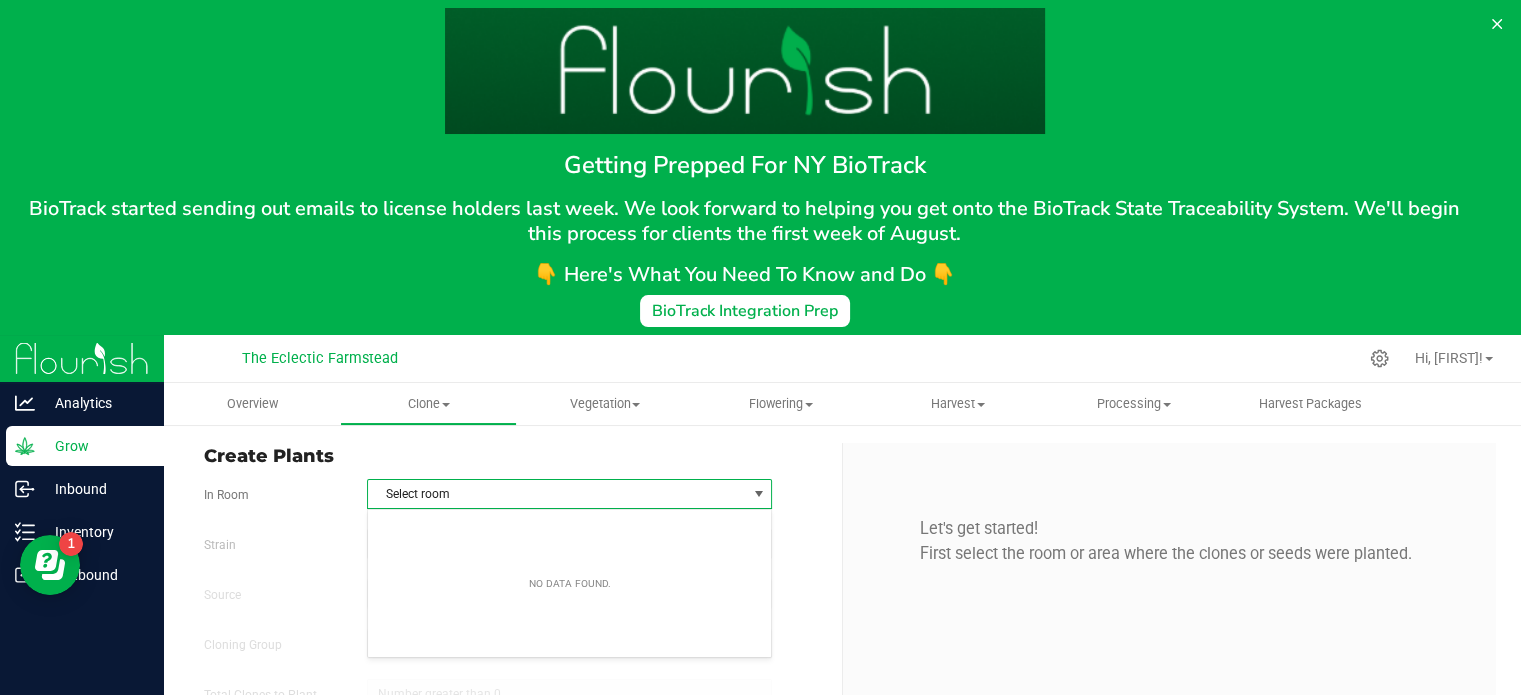 click on "No data found." at bounding box center [570, 583] 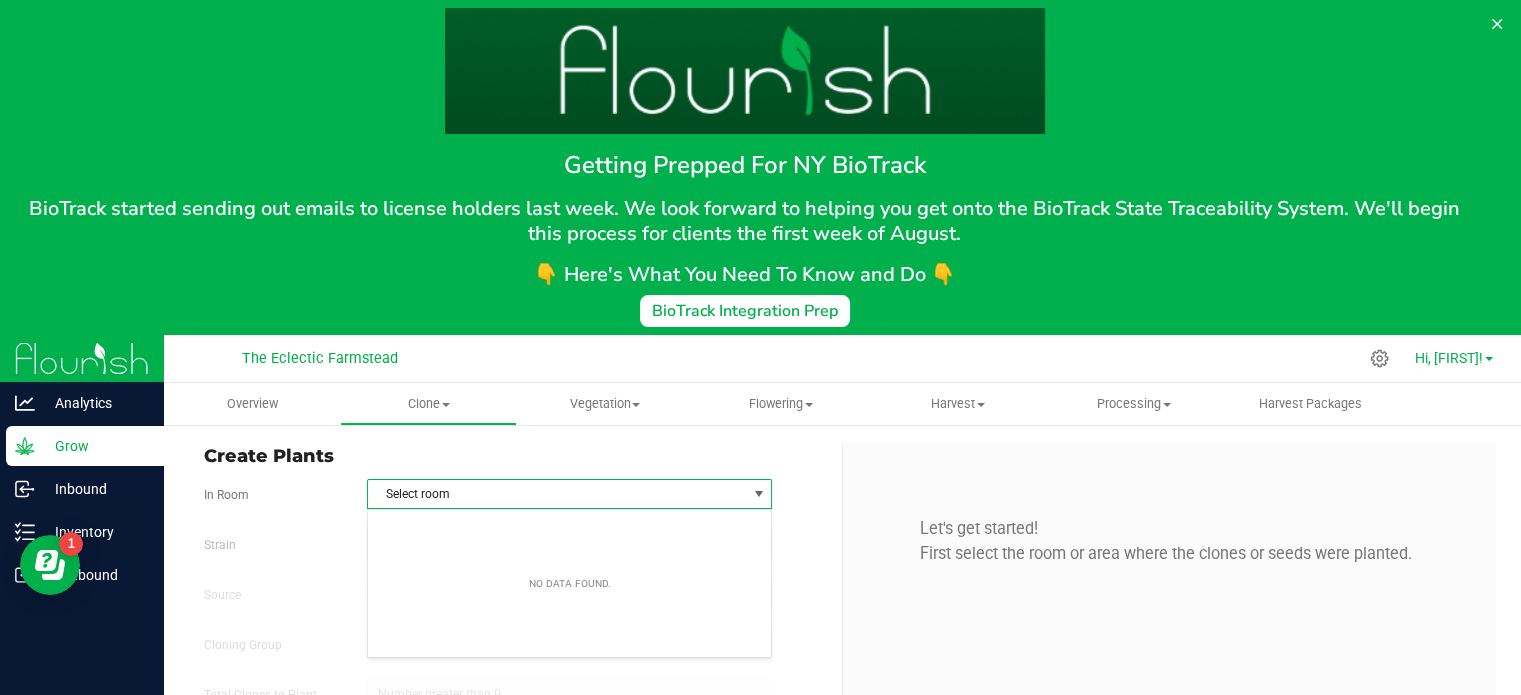 click on "Hi, [FIRST]!" at bounding box center [1454, 358] 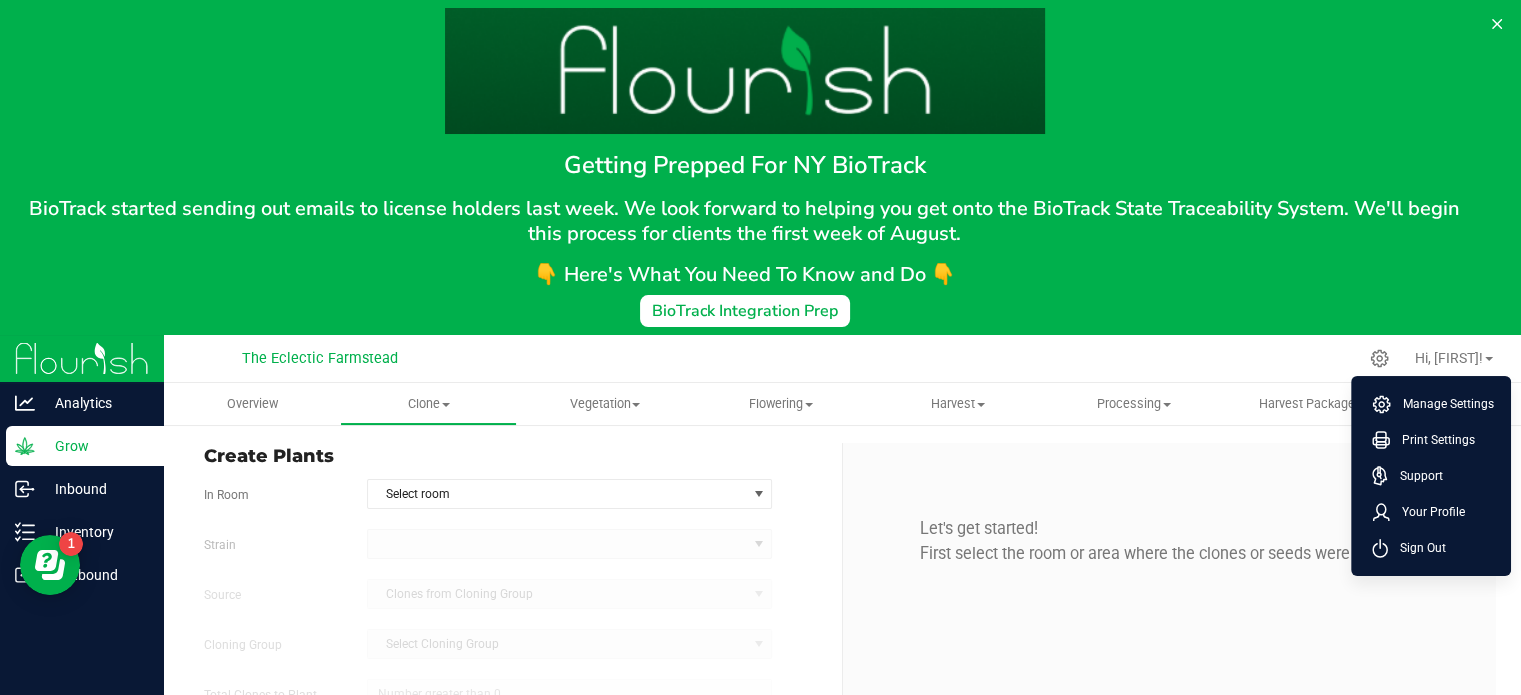 drag, startPoint x: 1439, startPoint y: 406, endPoint x: 1260, endPoint y: 541, distance: 224.2008 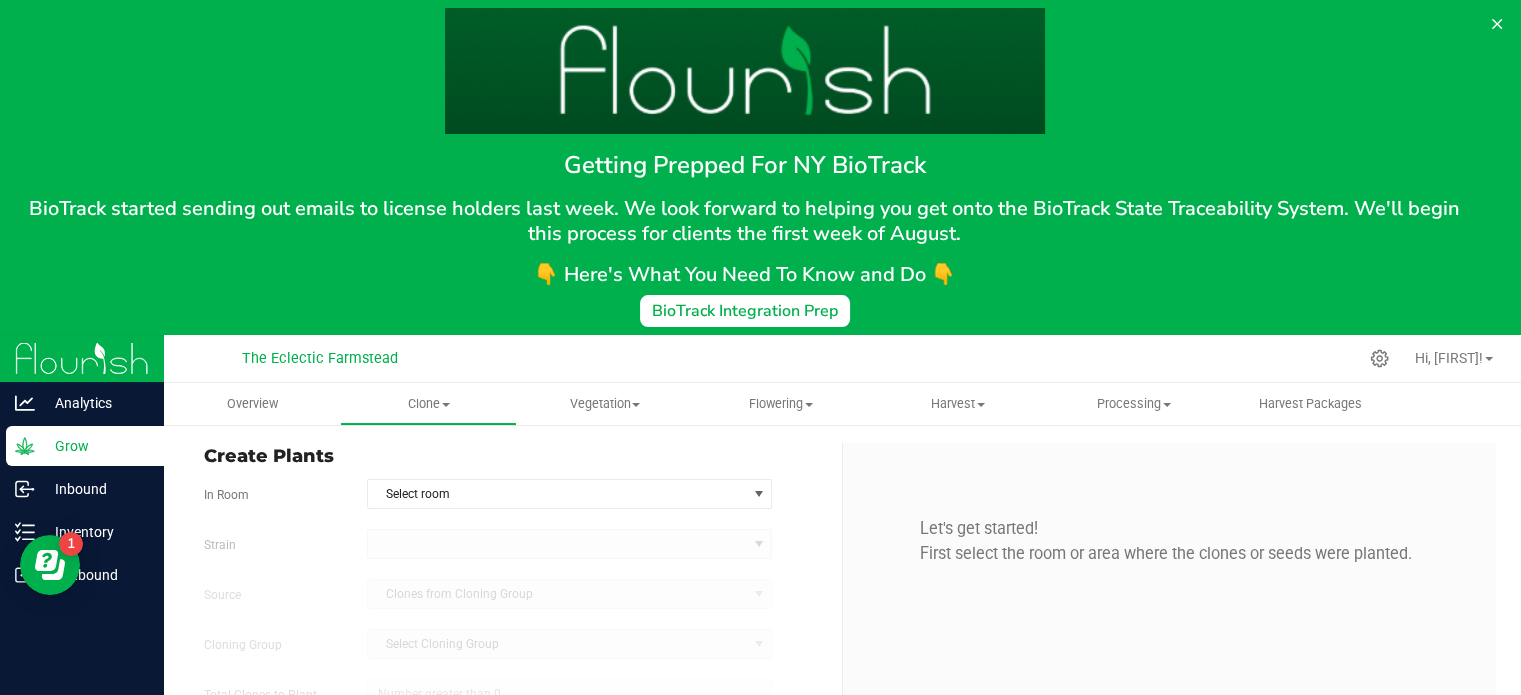 click on "Let's get started!
First select the room or area where the clones or seeds were planted." at bounding box center [1170, 680] 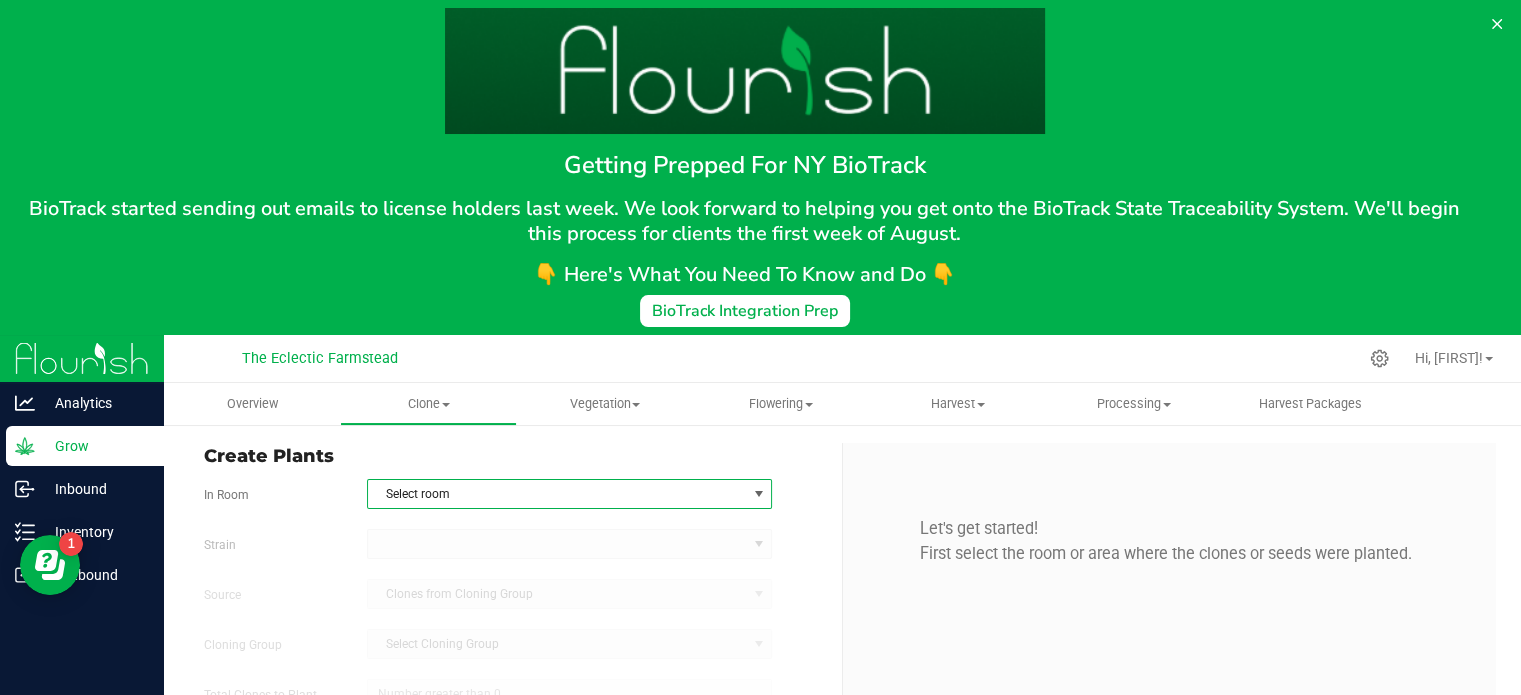 click on "Select room" at bounding box center [569, 494] 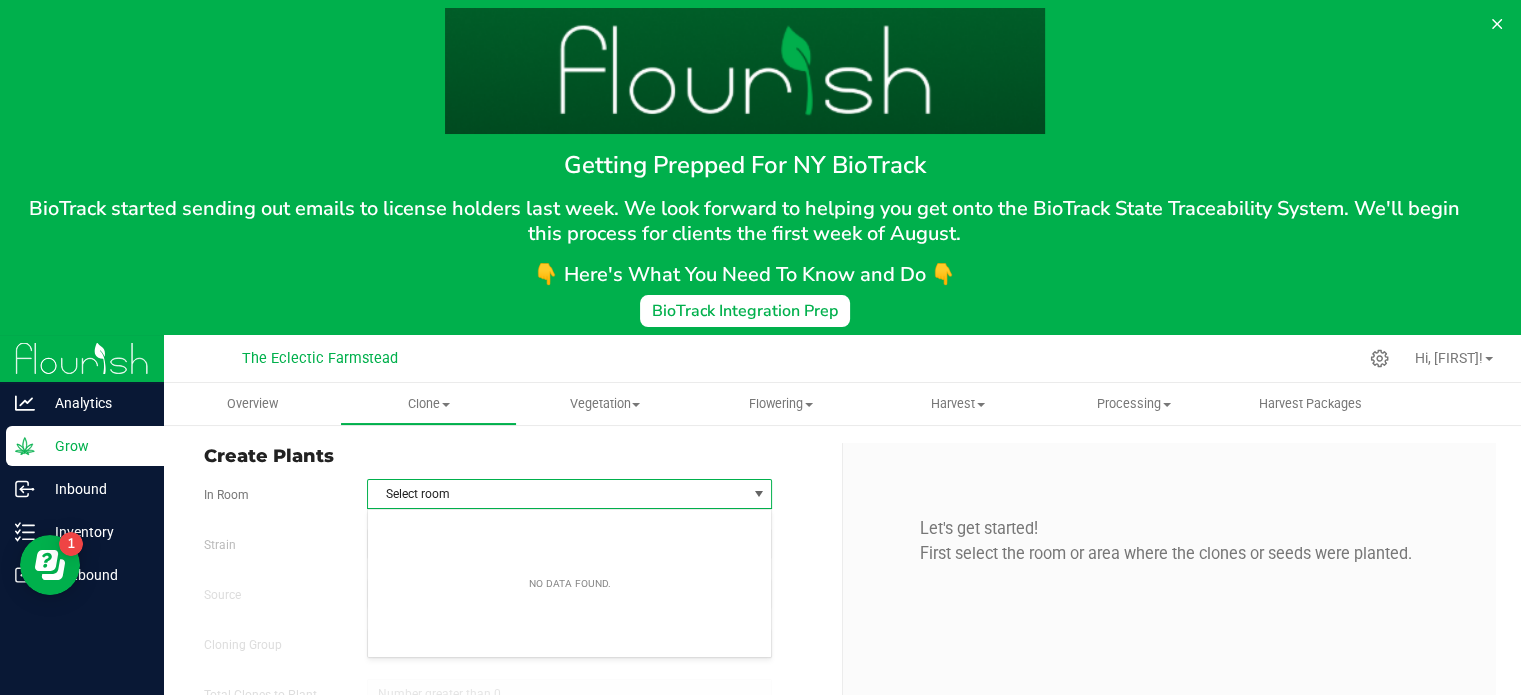click on "No data found." at bounding box center [569, 583] 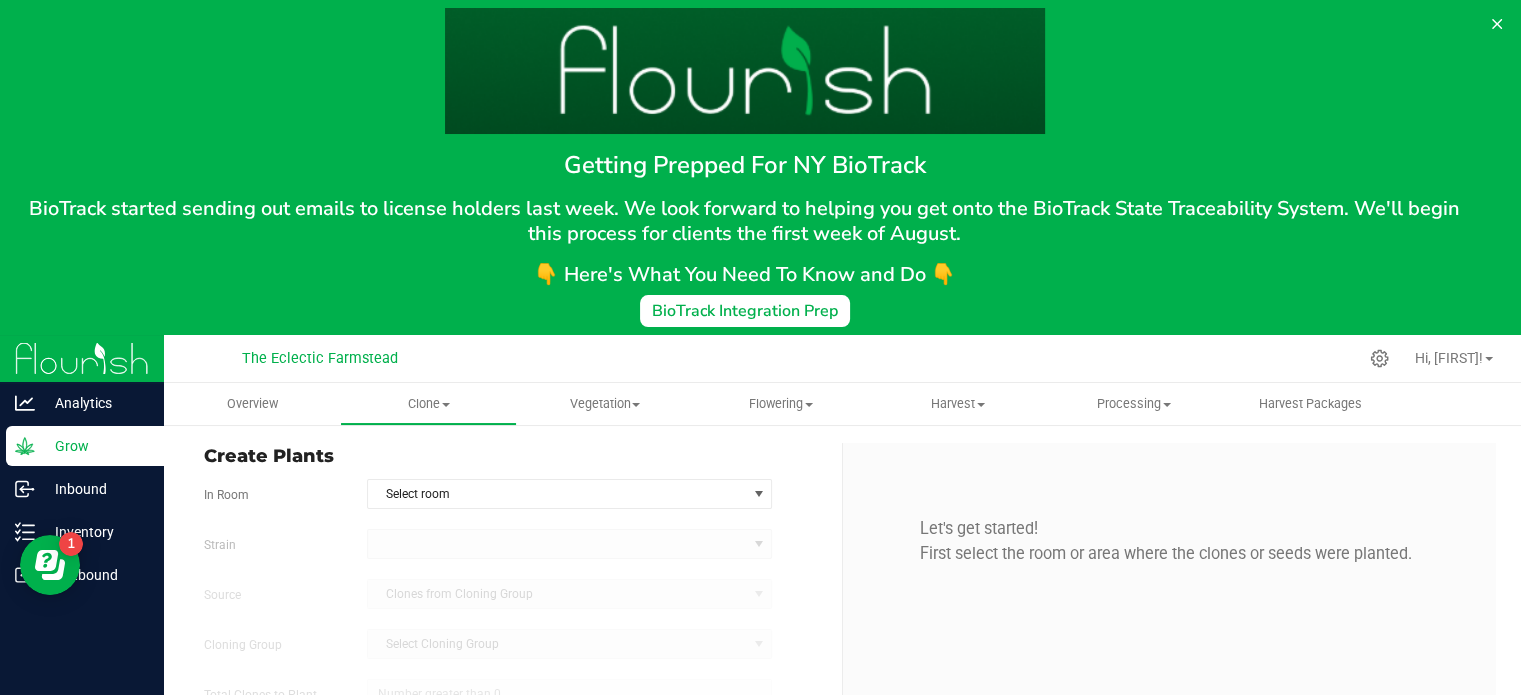 click at bounding box center (82, 769) 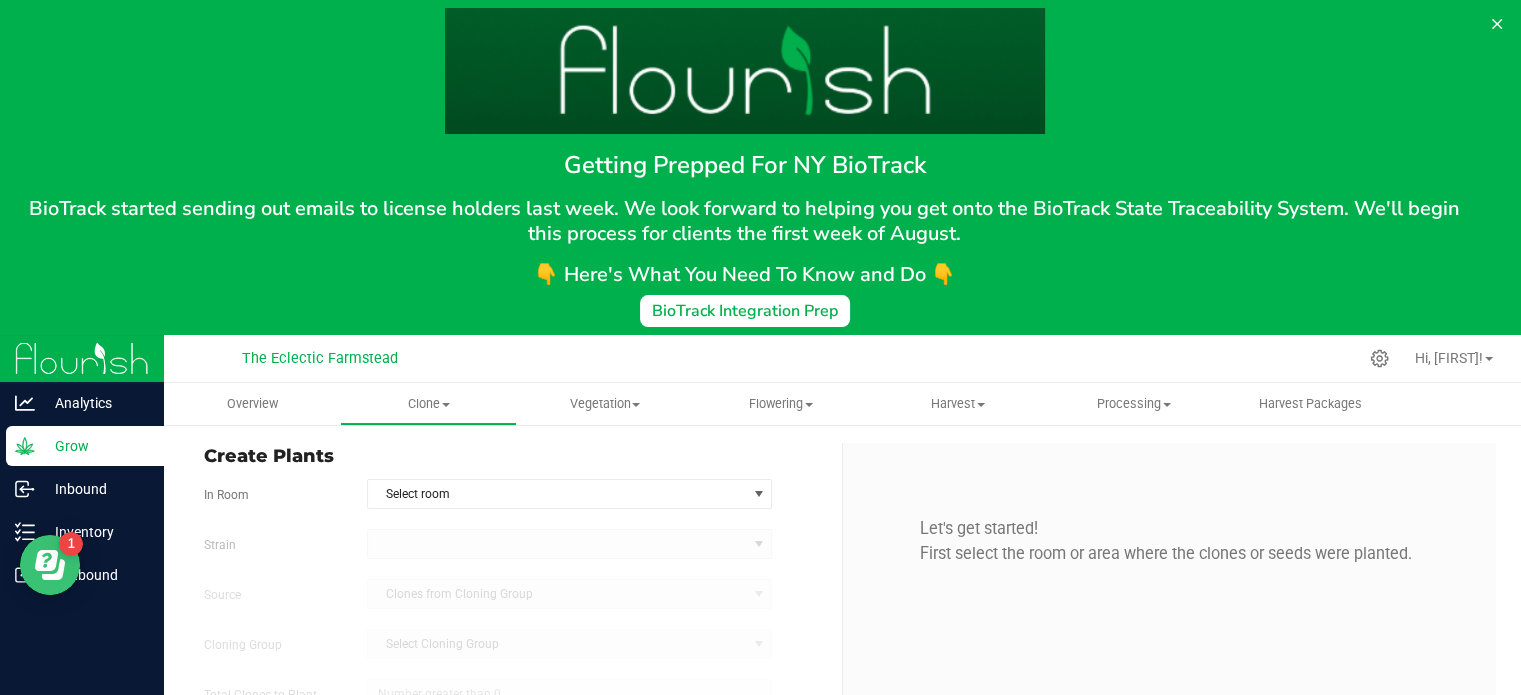 click on "1" at bounding box center [71, 544] 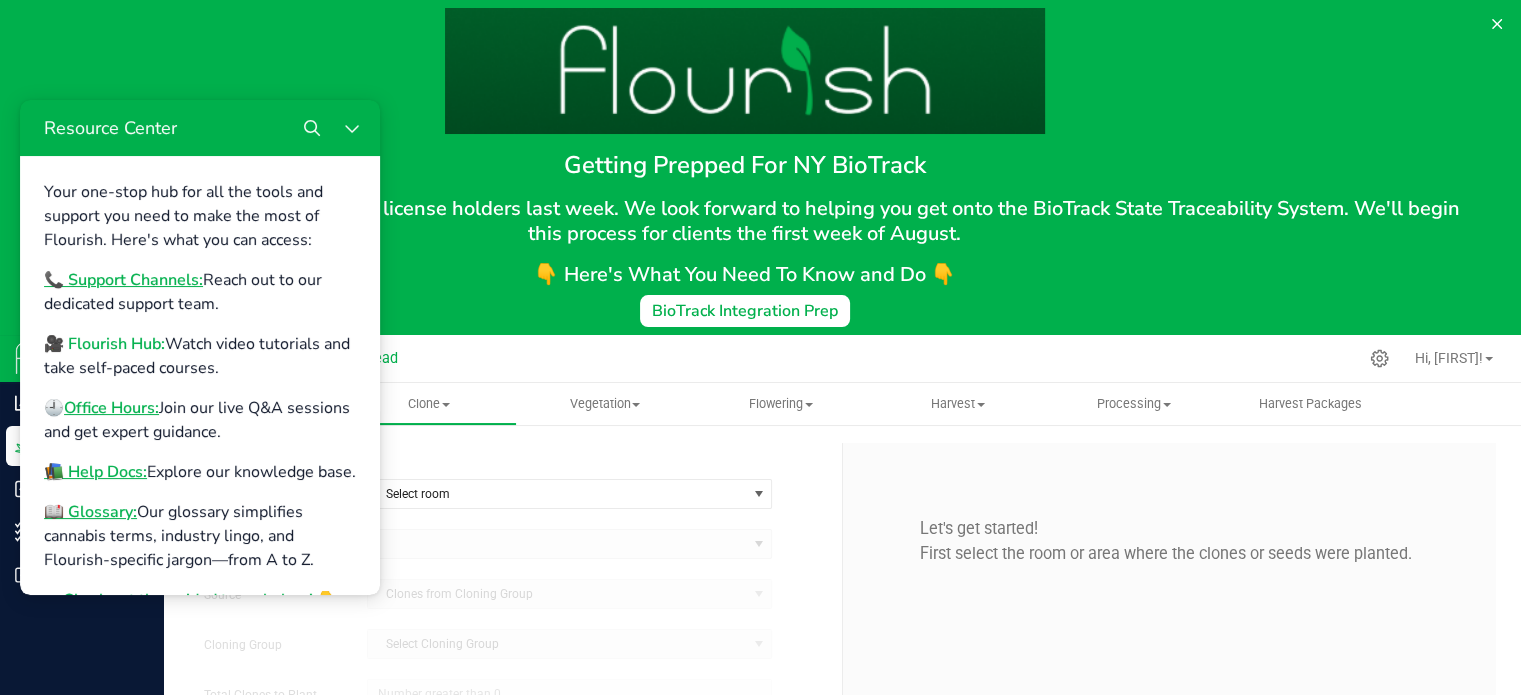 click on "🎥 Flourish Hub:" at bounding box center (104, 344) 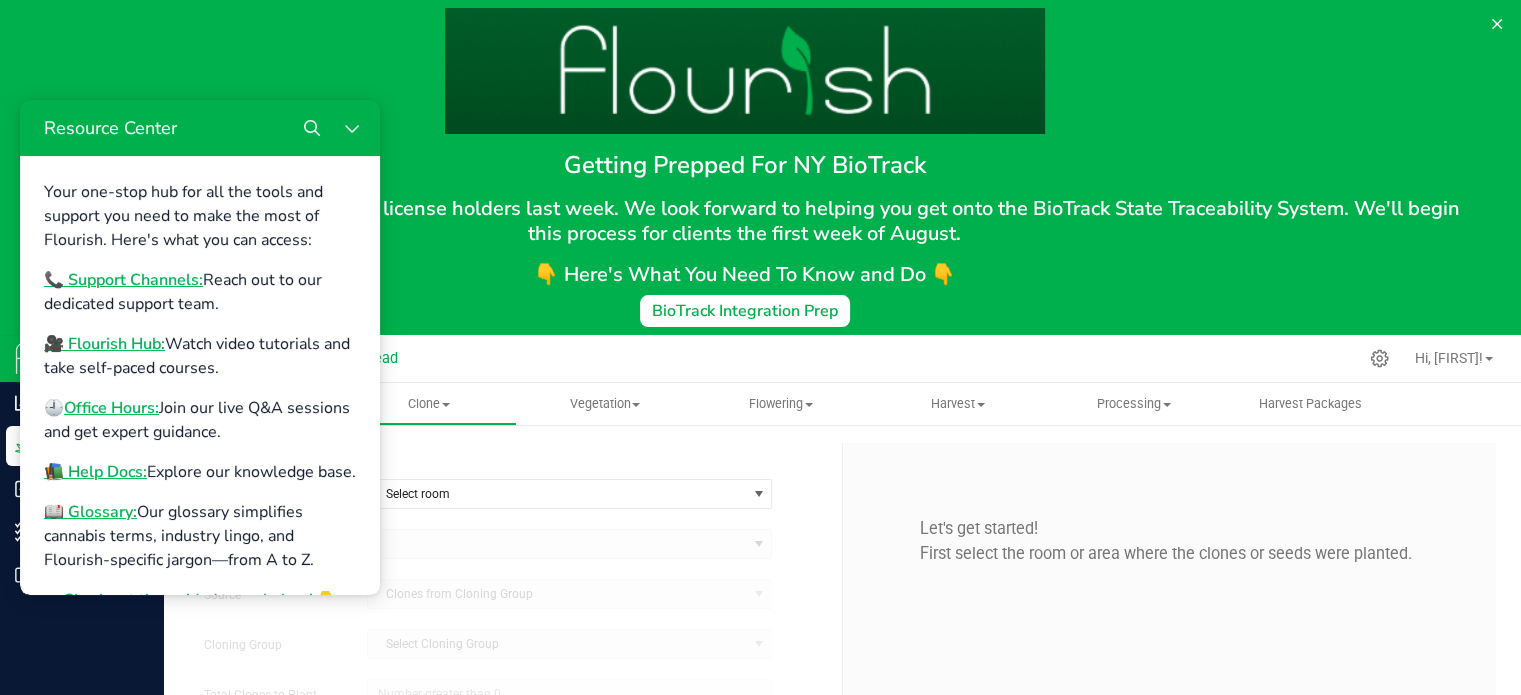 click on "Let's get started!
First select the room or area where the clones or seeds were planted." at bounding box center [1170, 680] 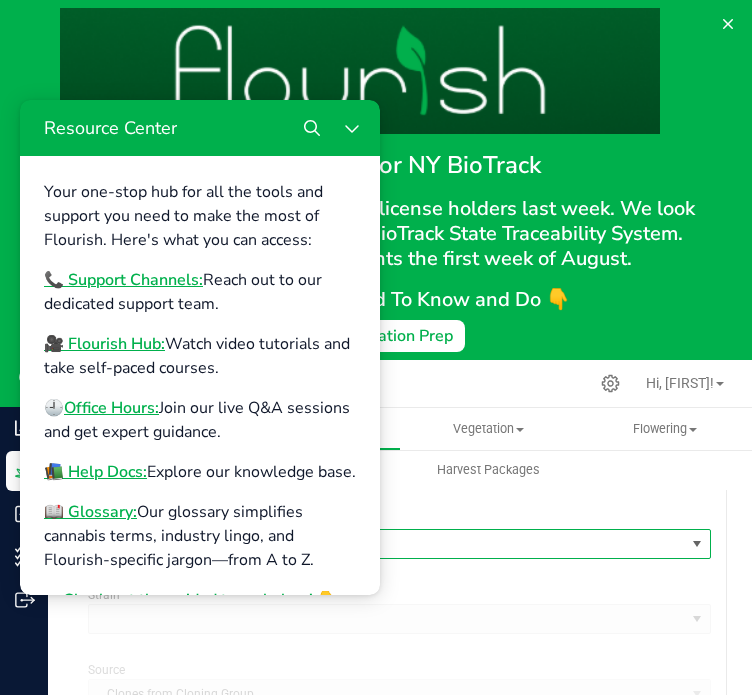 click on "Select room" at bounding box center [387, 544] 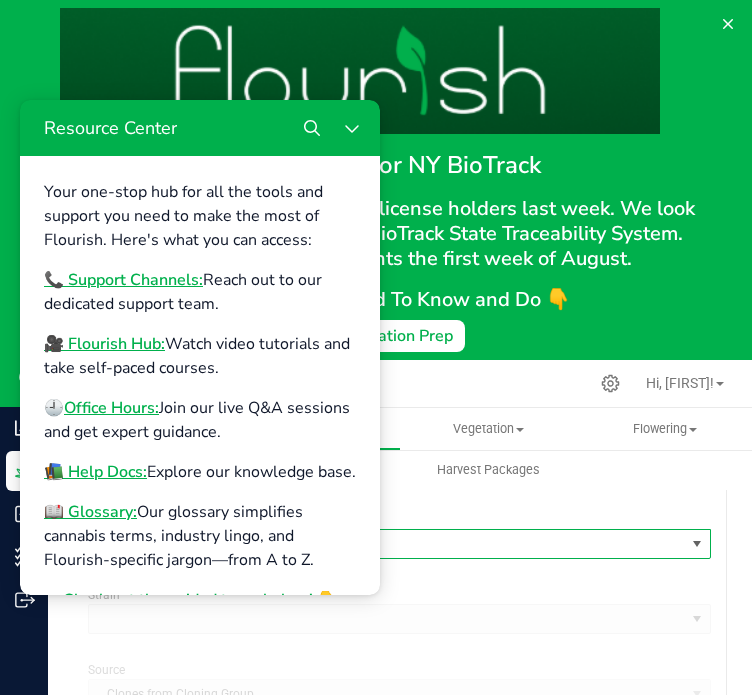 click on "Source
Clones from Cloning Group" at bounding box center [399, 681] 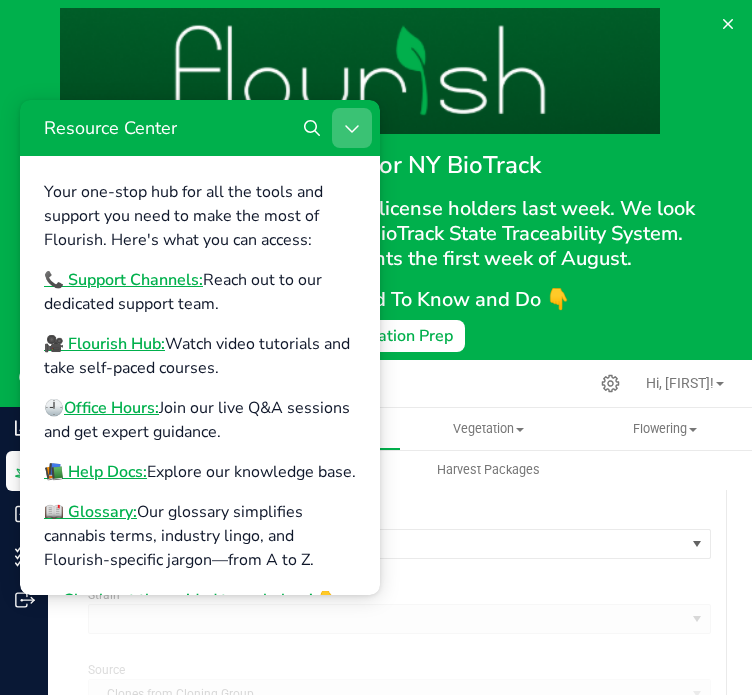 click at bounding box center [352, 128] 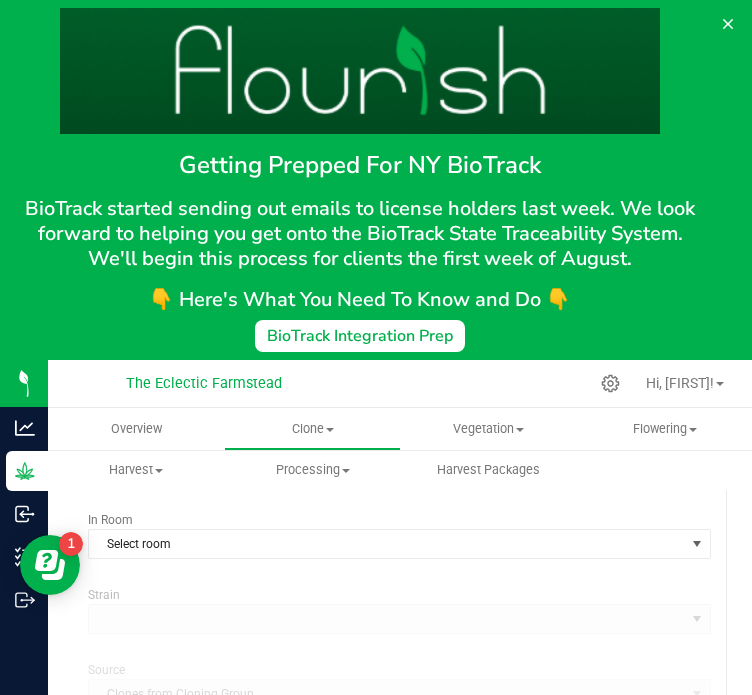 scroll, scrollTop: 0, scrollLeft: 0, axis: both 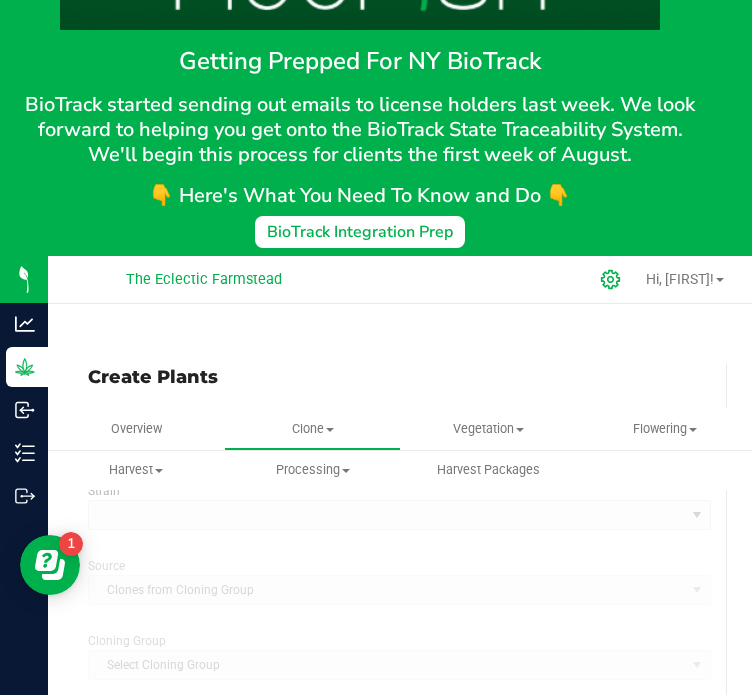 click at bounding box center [611, 279] 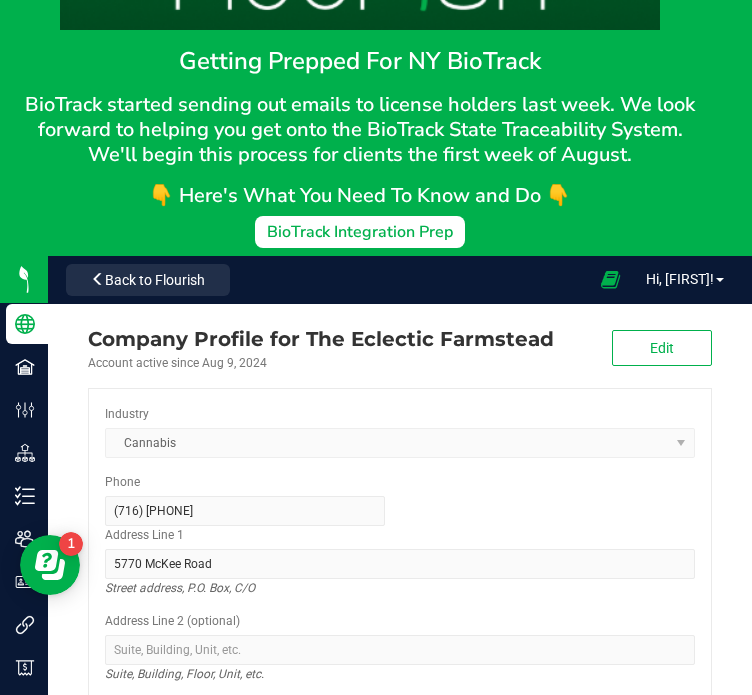 scroll, scrollTop: 0, scrollLeft: 0, axis: both 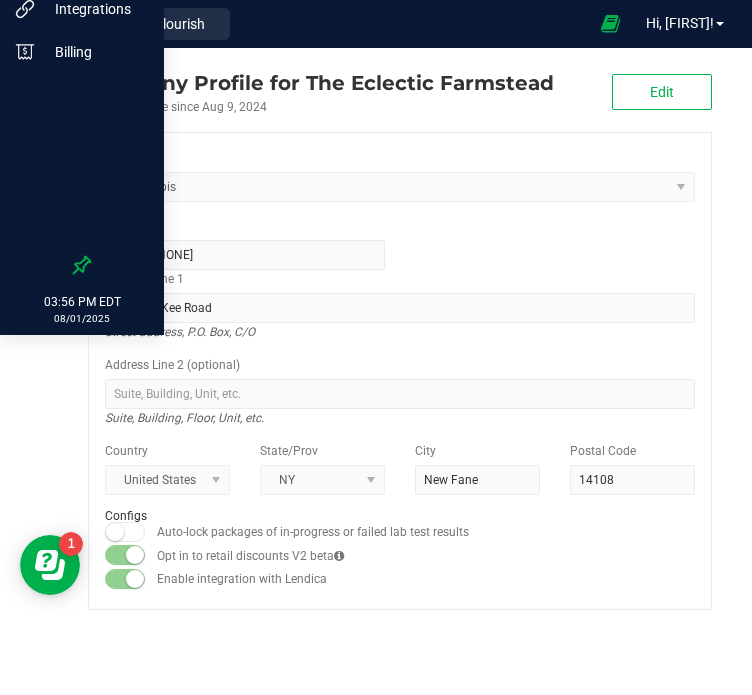 click 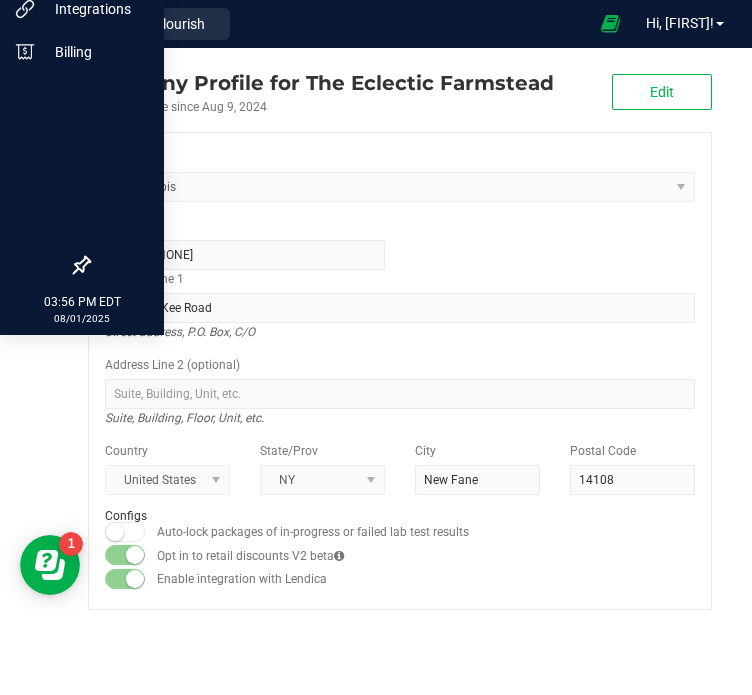 click 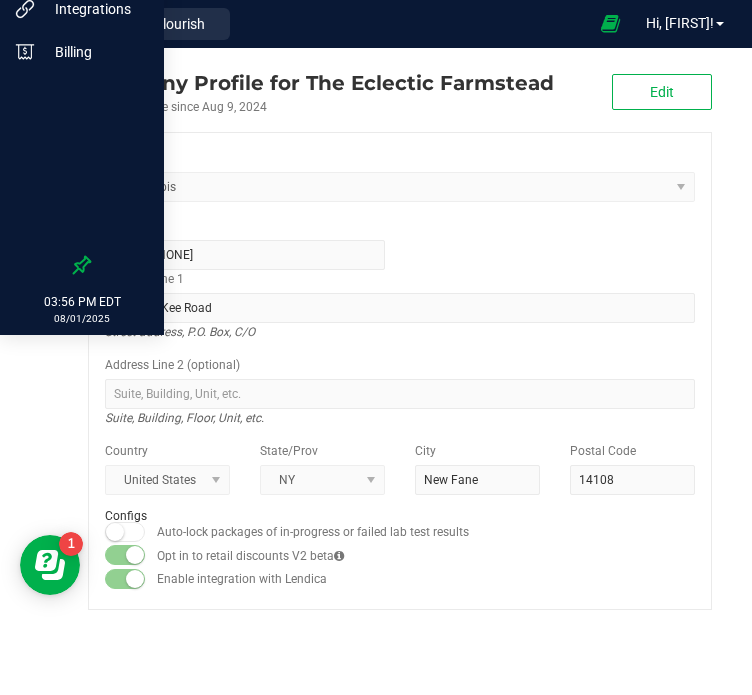 click at bounding box center (82, 265) 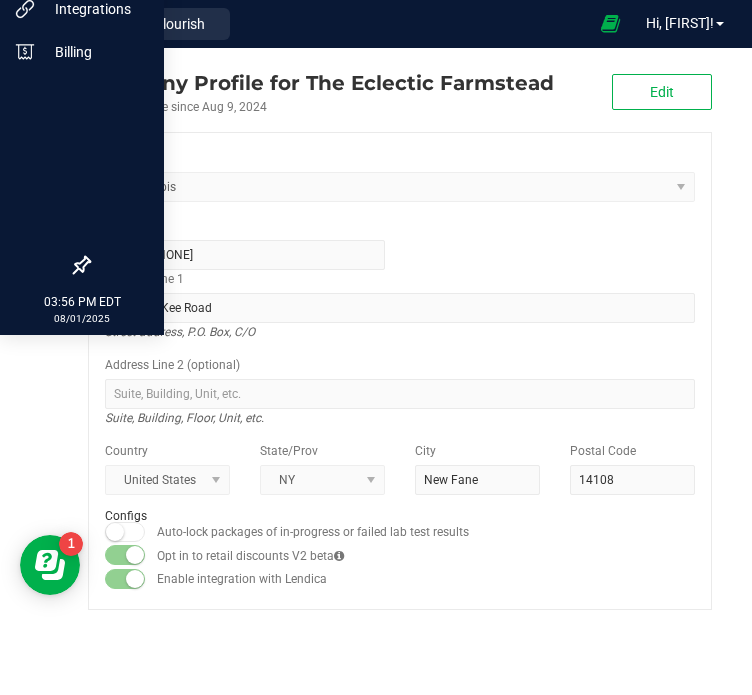 click 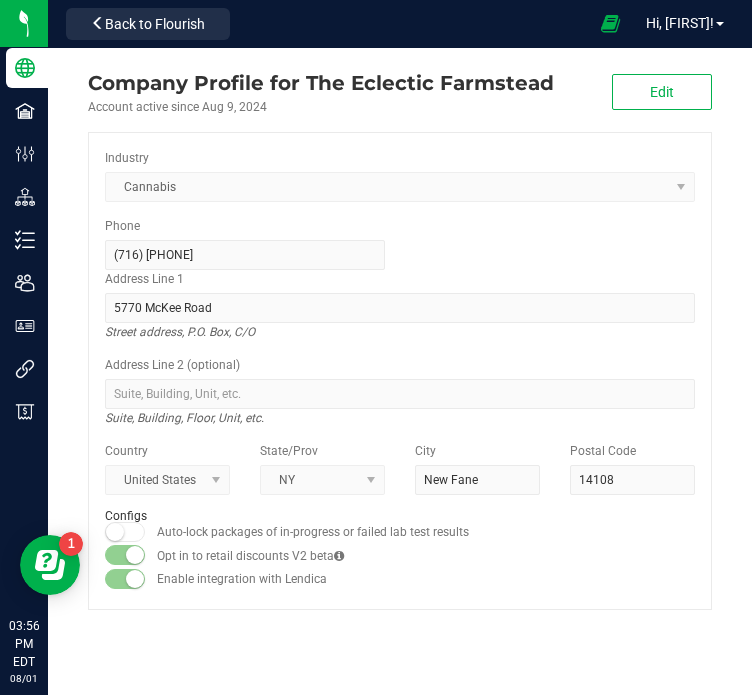 drag, startPoint x: 183, startPoint y: 151, endPoint x: 152, endPoint y: 146, distance: 31.400637 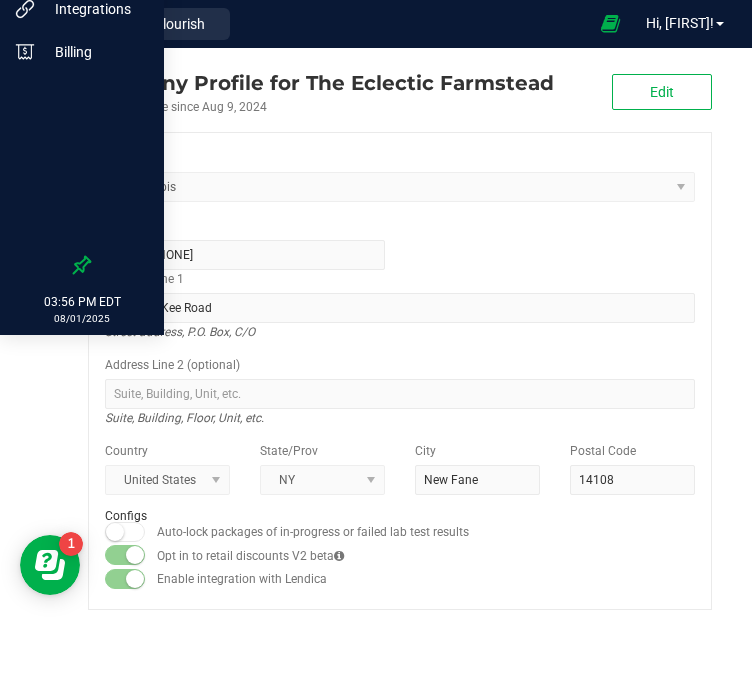 click on "03:56 PM EDT 08/01/2025 08/01" at bounding box center (82, 309) 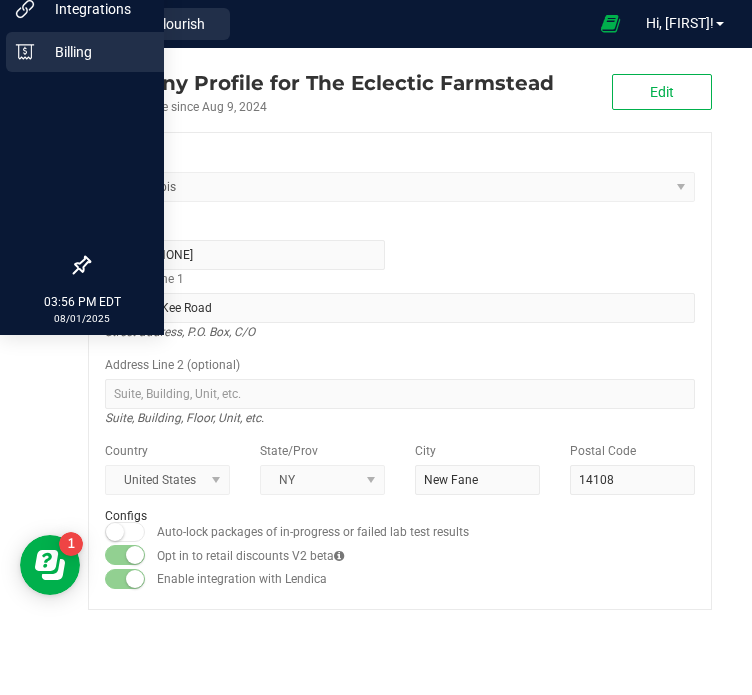 click on "Billing" at bounding box center [95, 52] 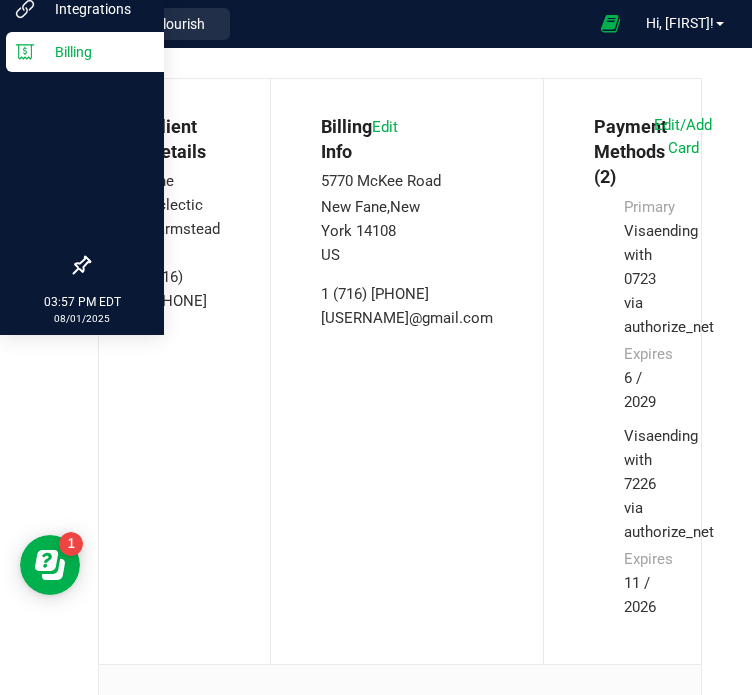 scroll, scrollTop: 0, scrollLeft: 0, axis: both 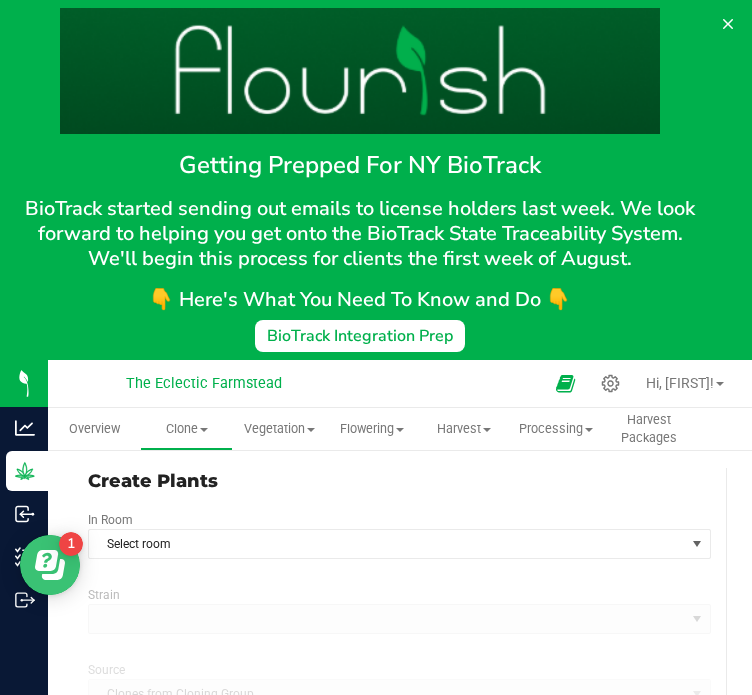 type on "8/1/2025 3:57 PM" 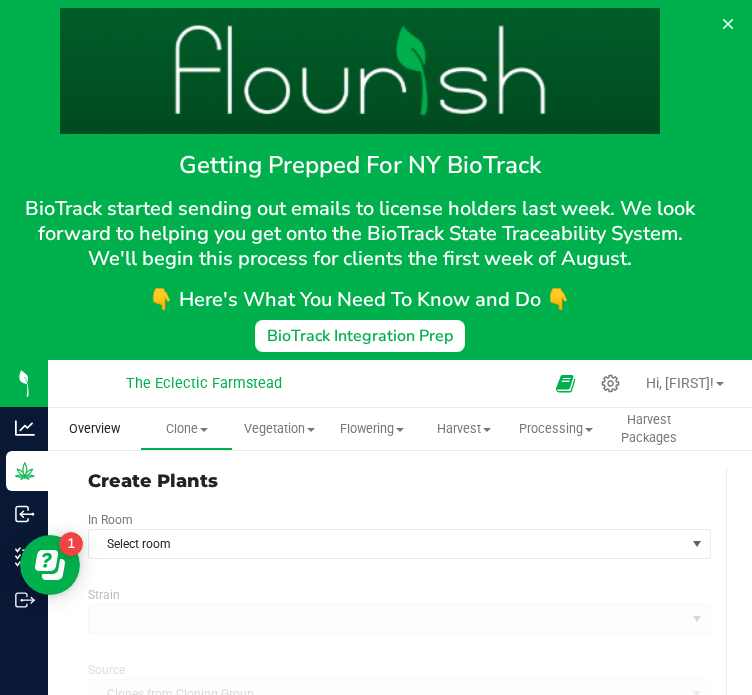 click on "Overview" at bounding box center [94, 429] 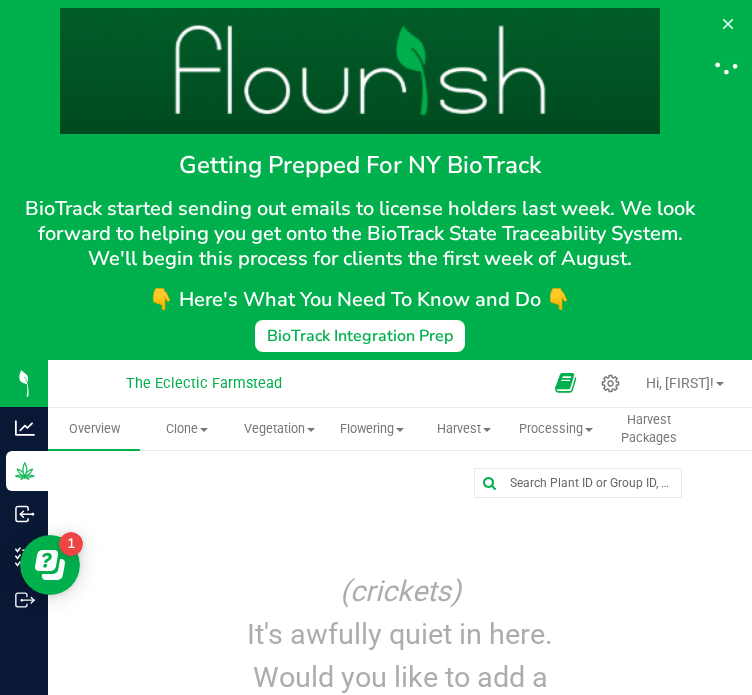 click at bounding box center (565, 383) 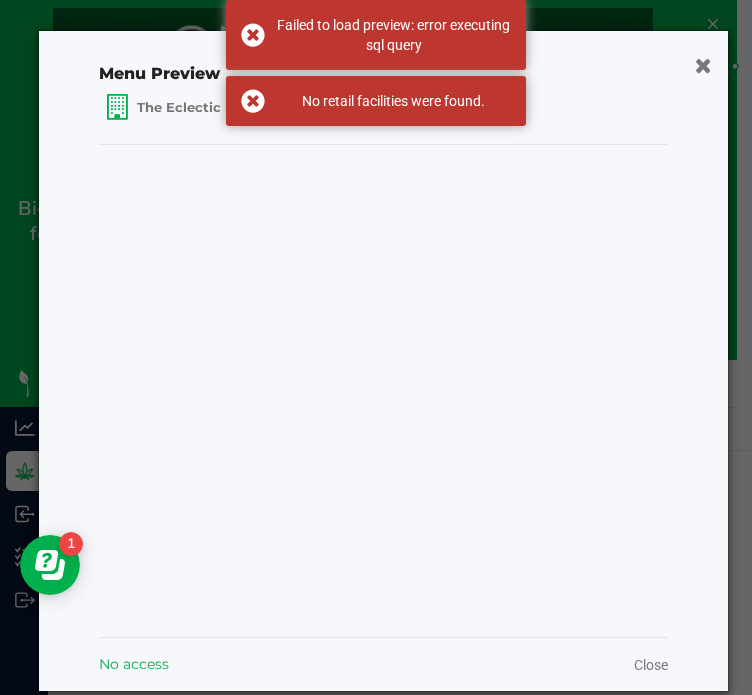click 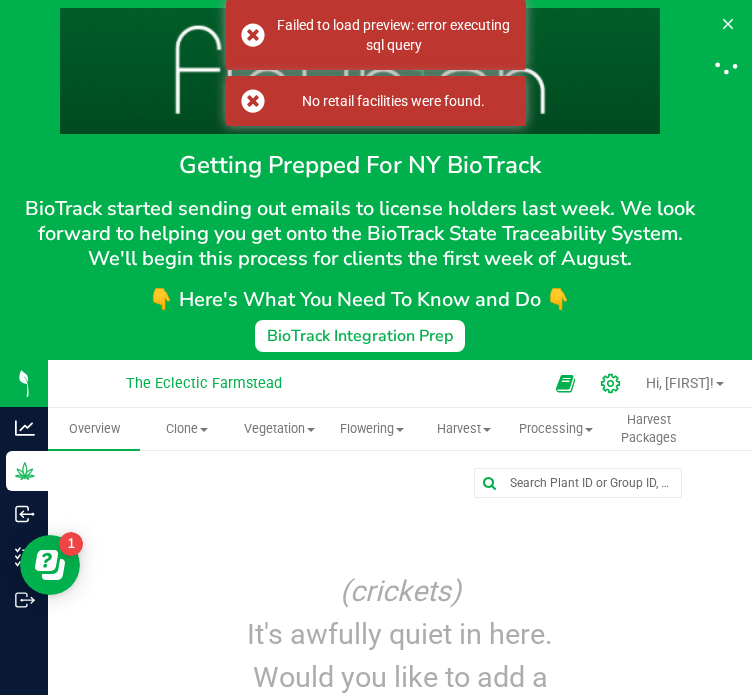 click 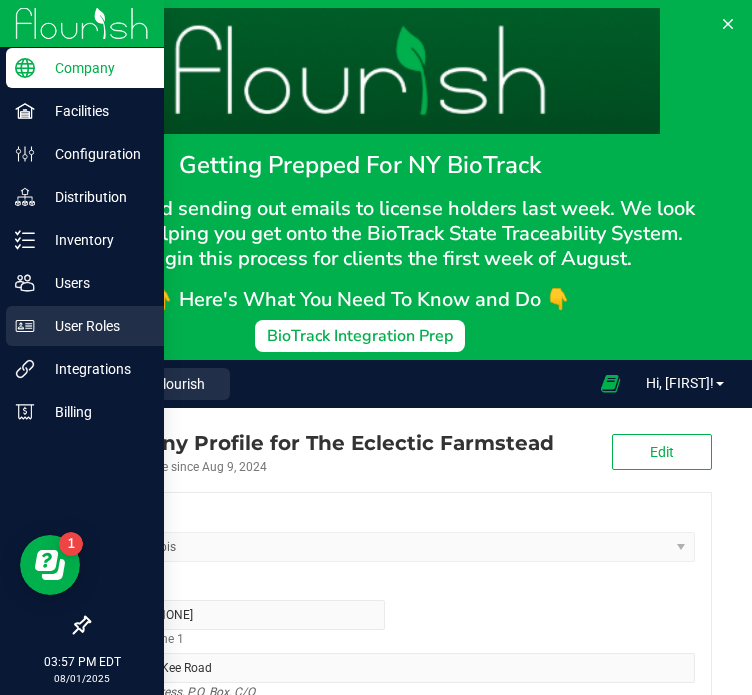 click on "User Roles" at bounding box center (95, 326) 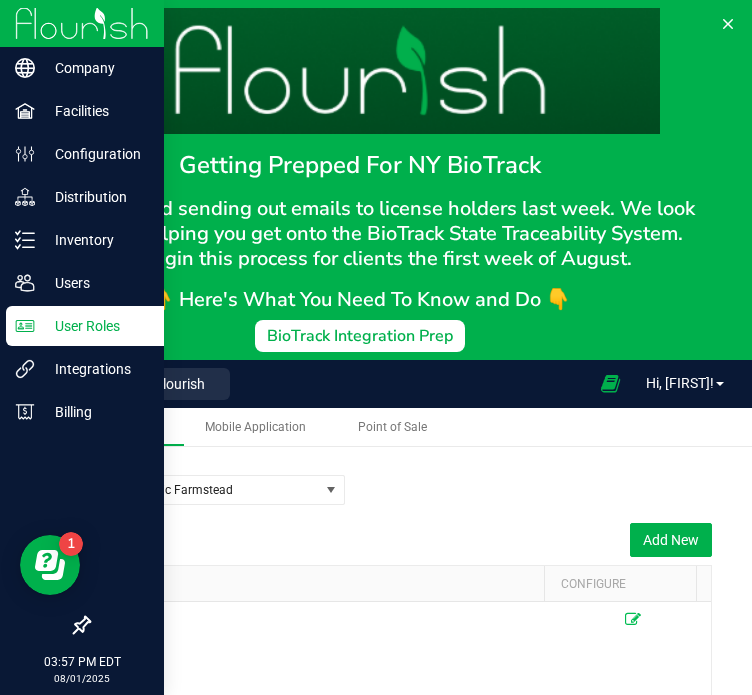 click on "Name" at bounding box center [320, 583] 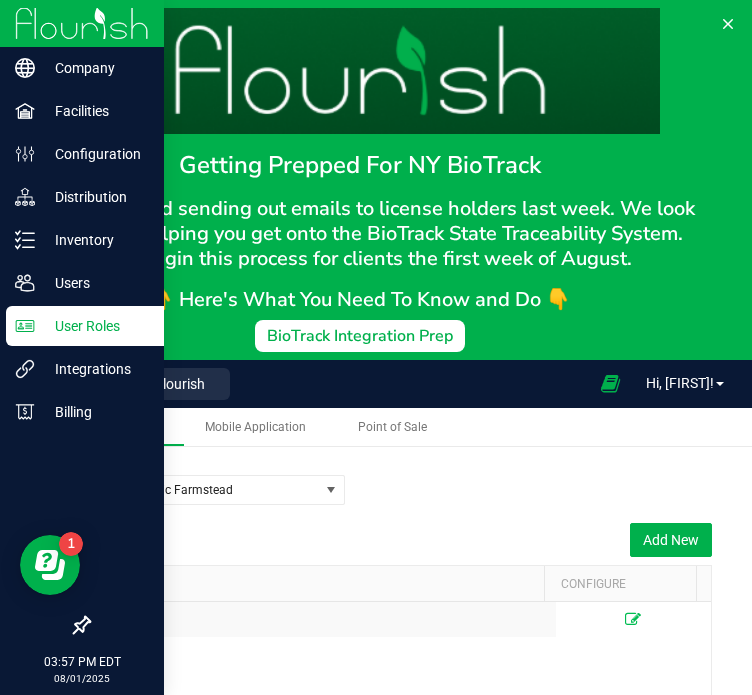 click on "Name" at bounding box center [320, 583] 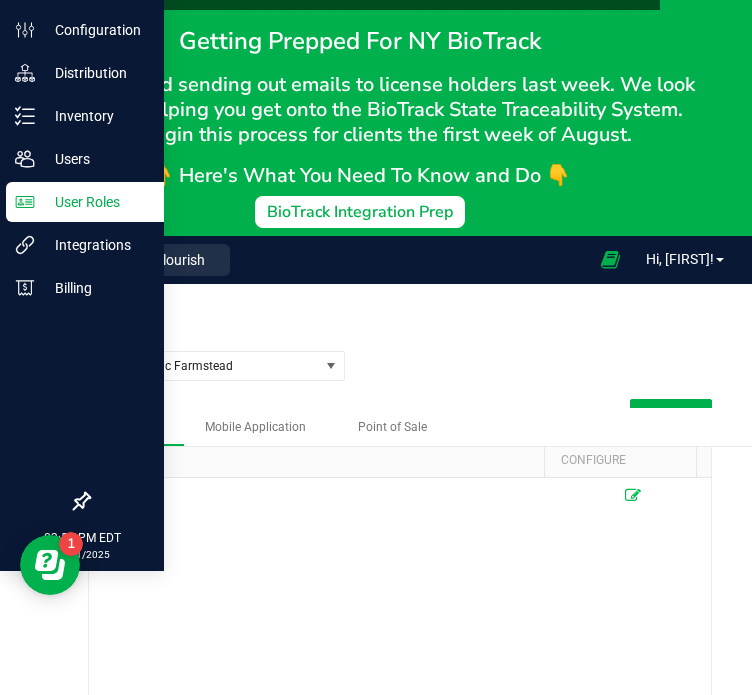 scroll, scrollTop: 129, scrollLeft: 0, axis: vertical 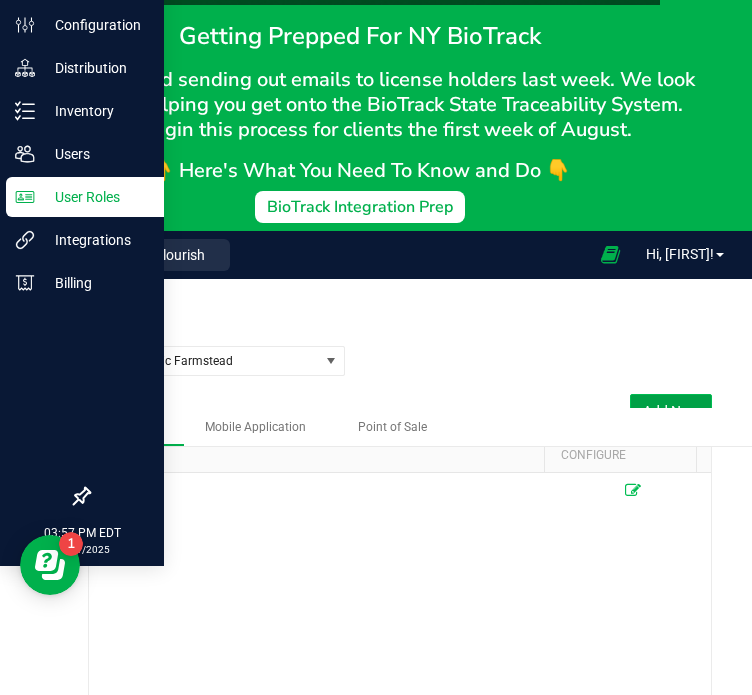 click on "Add New" at bounding box center [671, 411] 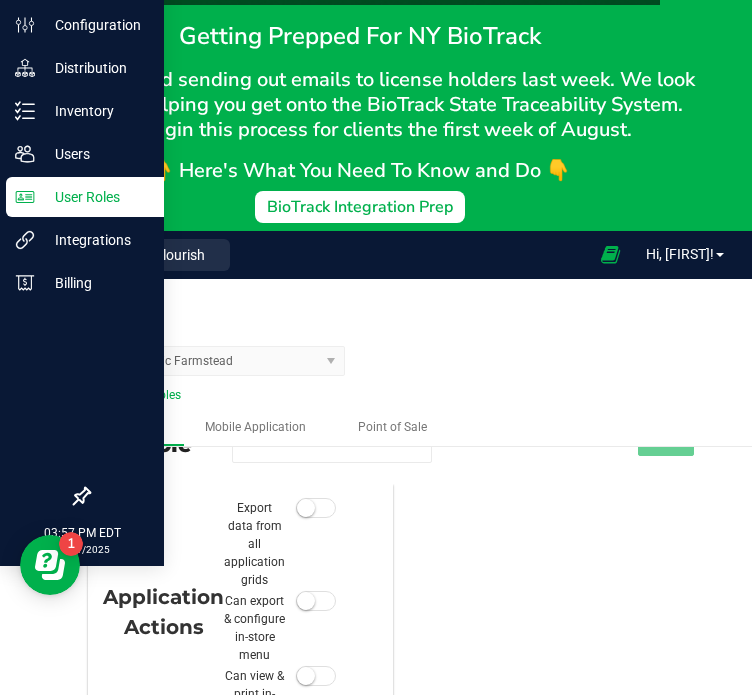 scroll, scrollTop: 0, scrollLeft: 0, axis: both 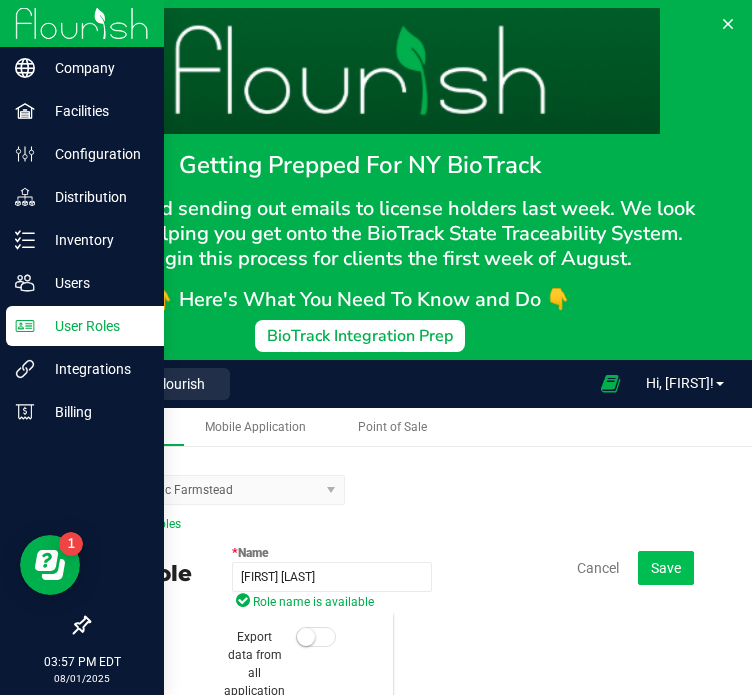 type on "[FIRST] [LAST]" 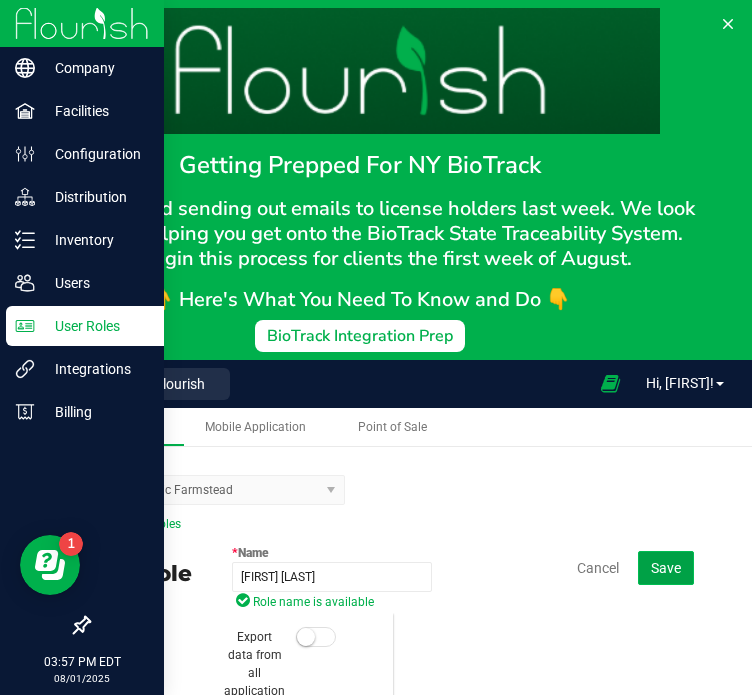 click on "Save" at bounding box center (666, 568) 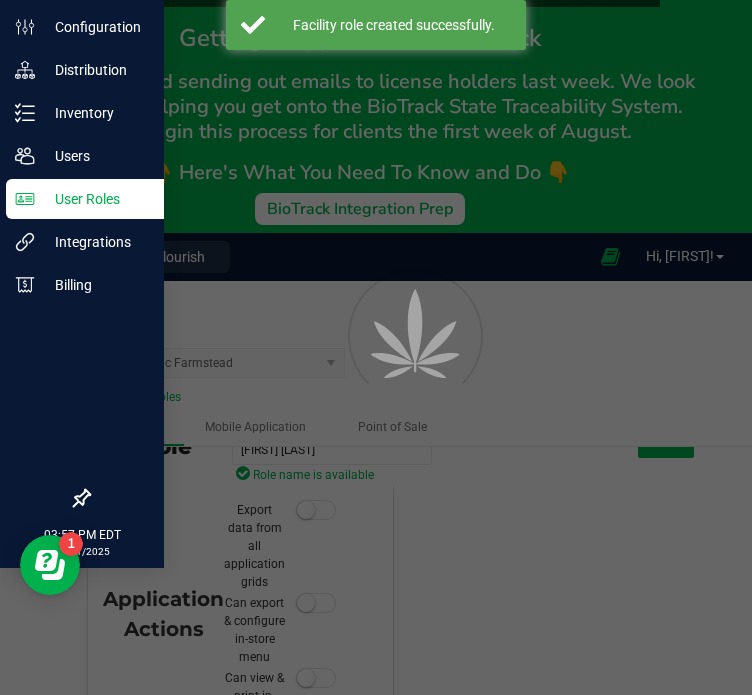 scroll, scrollTop: 125, scrollLeft: 0, axis: vertical 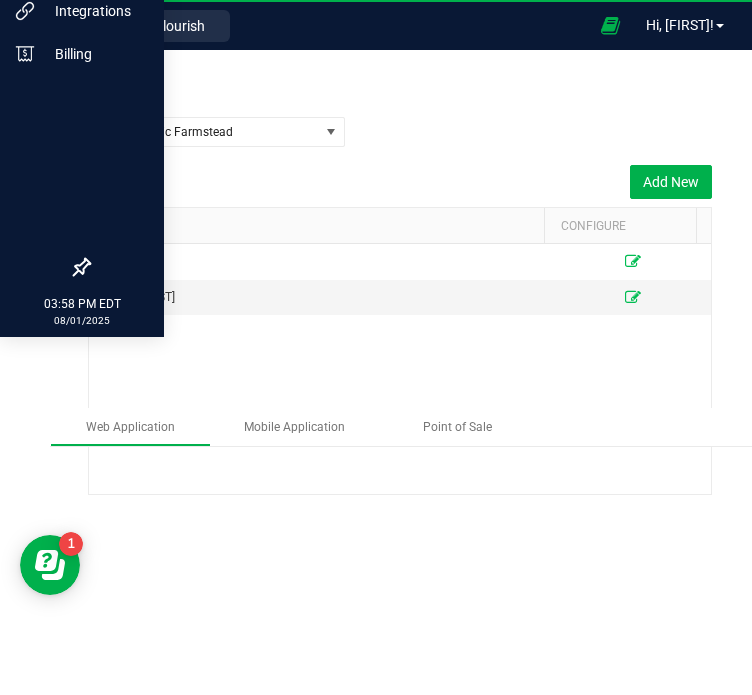 click 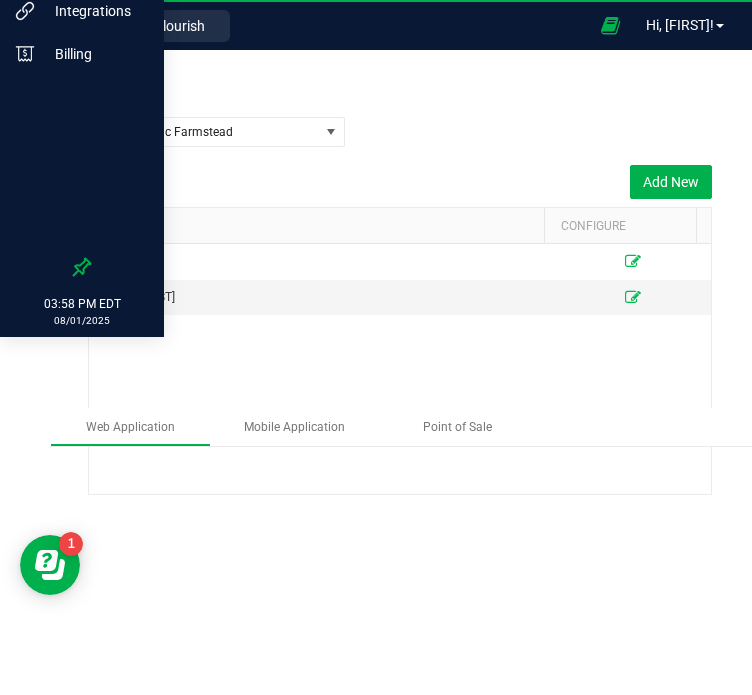 click 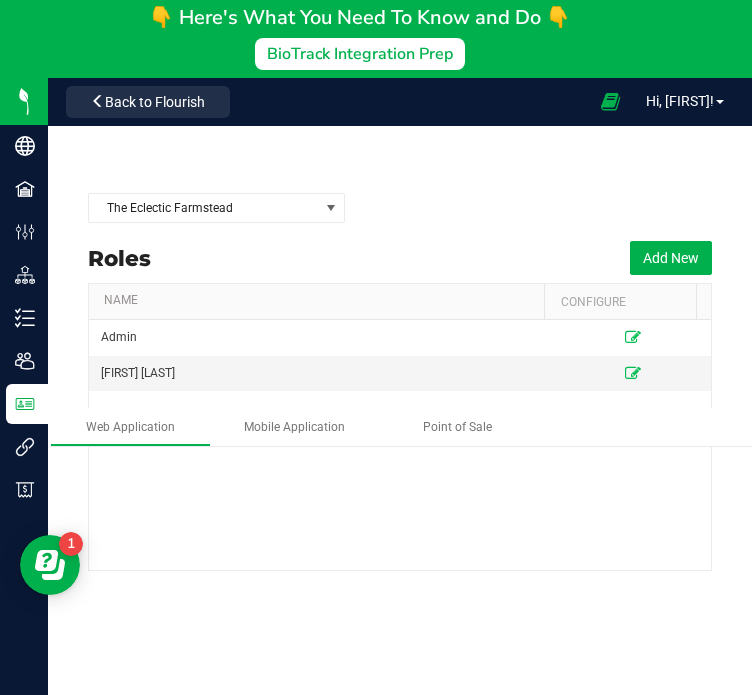 scroll, scrollTop: 278, scrollLeft: 0, axis: vertical 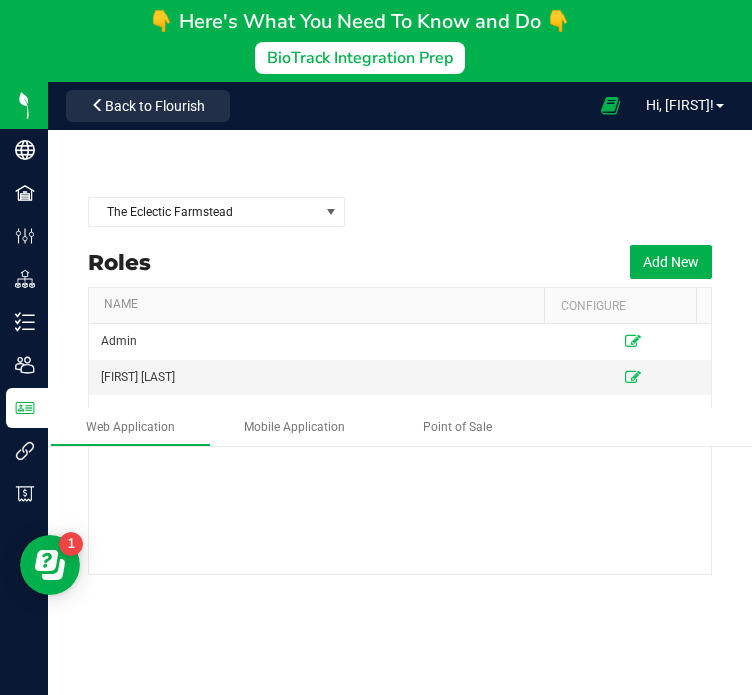 click on "Company Facilities Configuration Distribution Inventory Users User Roles Integrations Billing 03:58 PM EDT 08/01/2025 08/01" at bounding box center (24, 429) 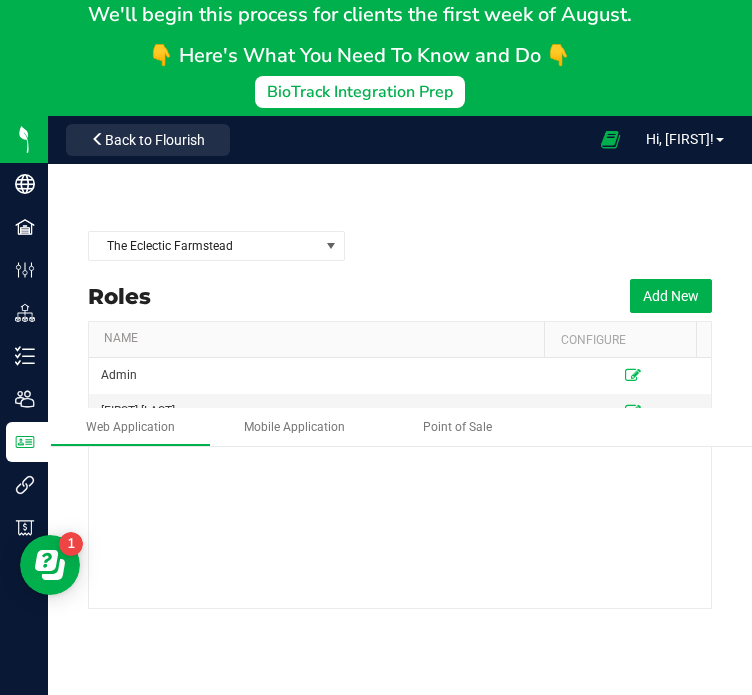 scroll, scrollTop: 246, scrollLeft: 0, axis: vertical 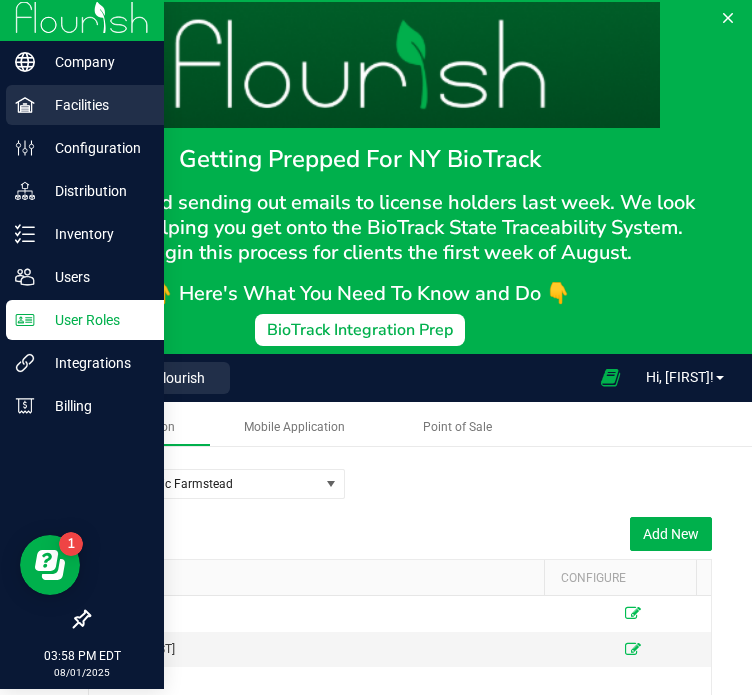 click on "Facilities" at bounding box center [95, 105] 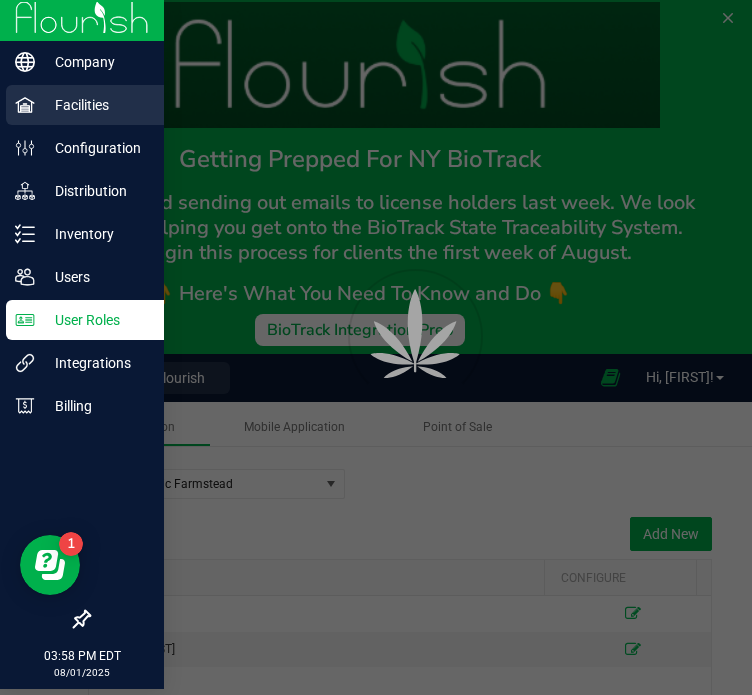 click on "Facilities" at bounding box center [95, 105] 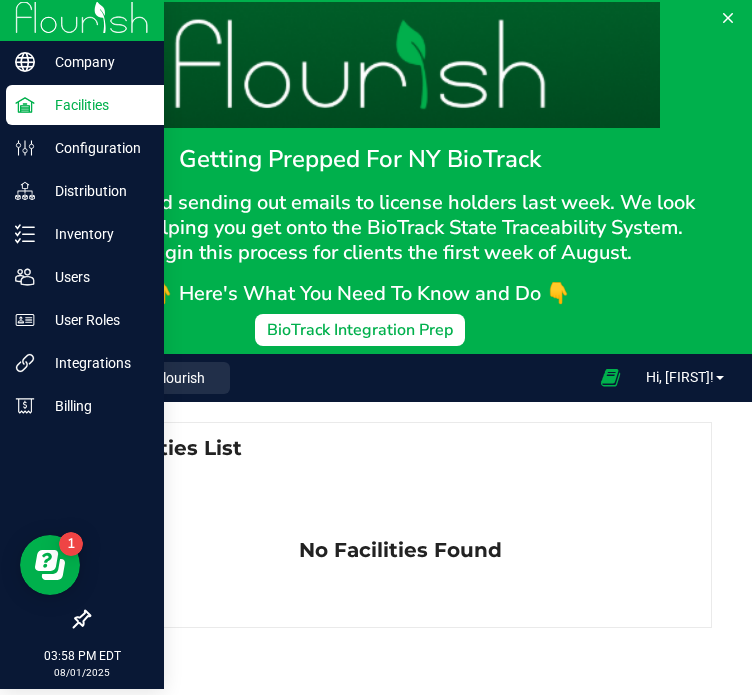 scroll, scrollTop: 0, scrollLeft: 0, axis: both 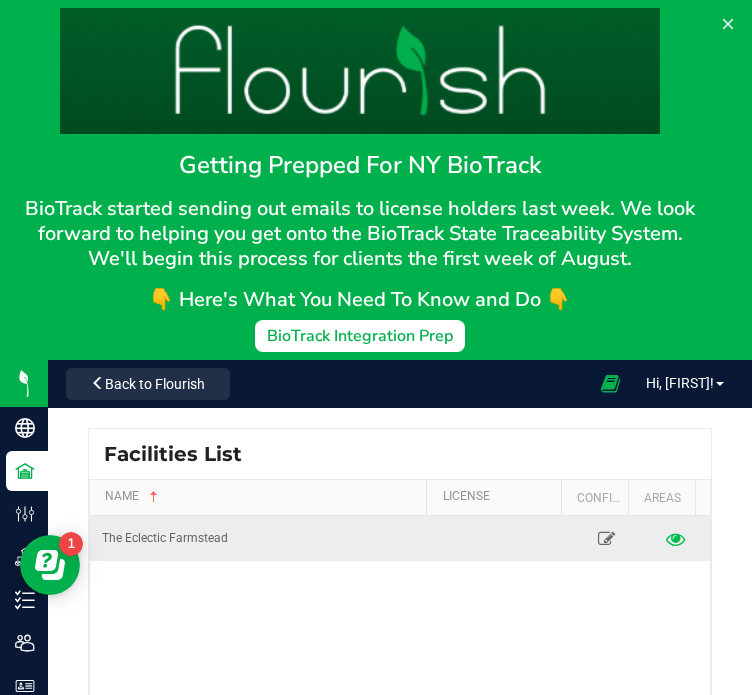 click at bounding box center (675, 538) 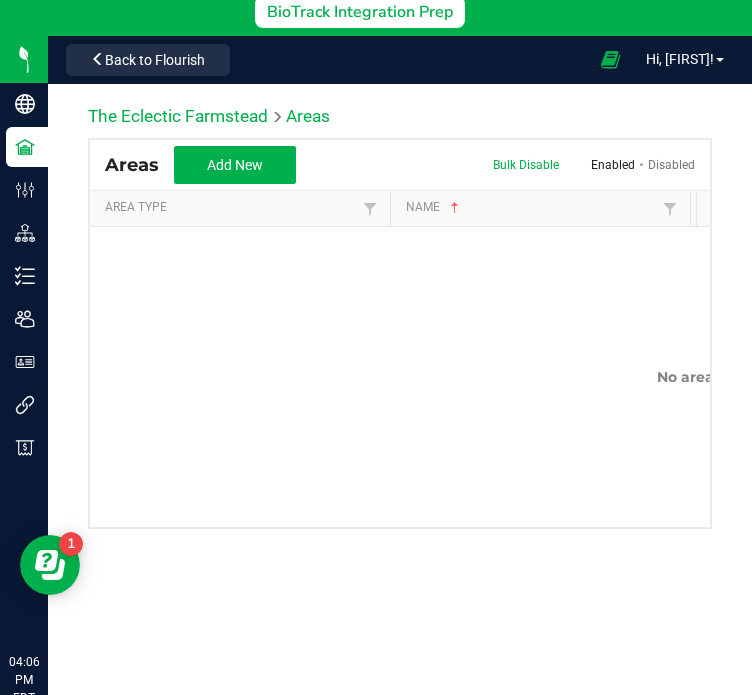scroll, scrollTop: 360, scrollLeft: 0, axis: vertical 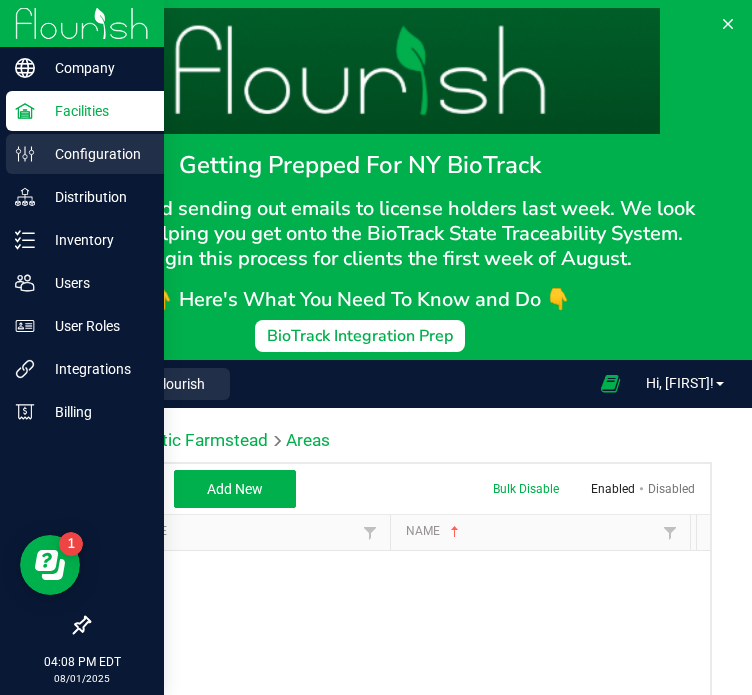 click on "Configuration" at bounding box center (95, 154) 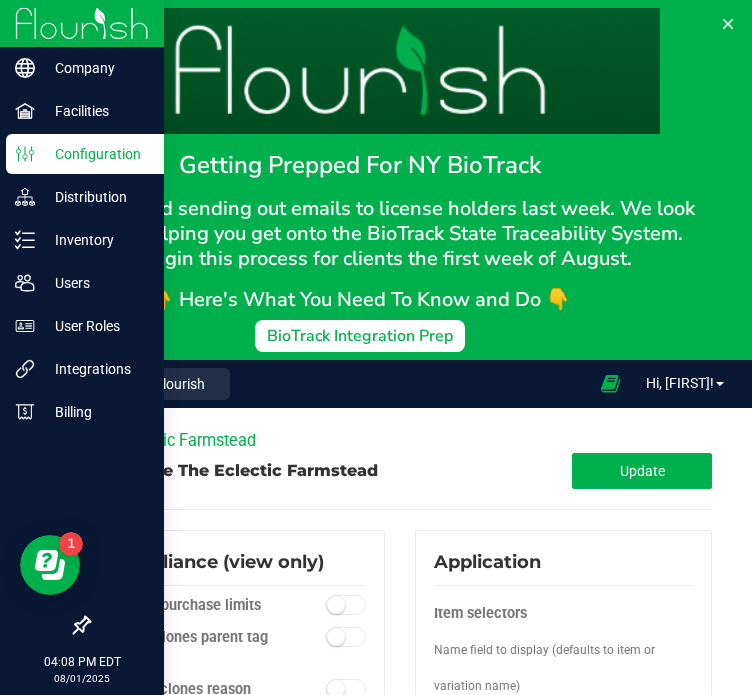 click on "Configuration" at bounding box center [95, 154] 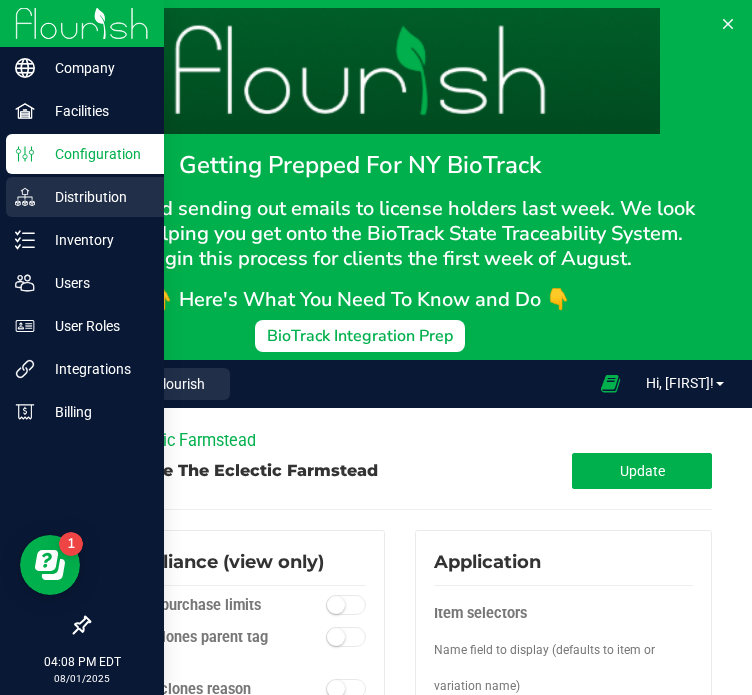 click on "Distribution" at bounding box center (95, 197) 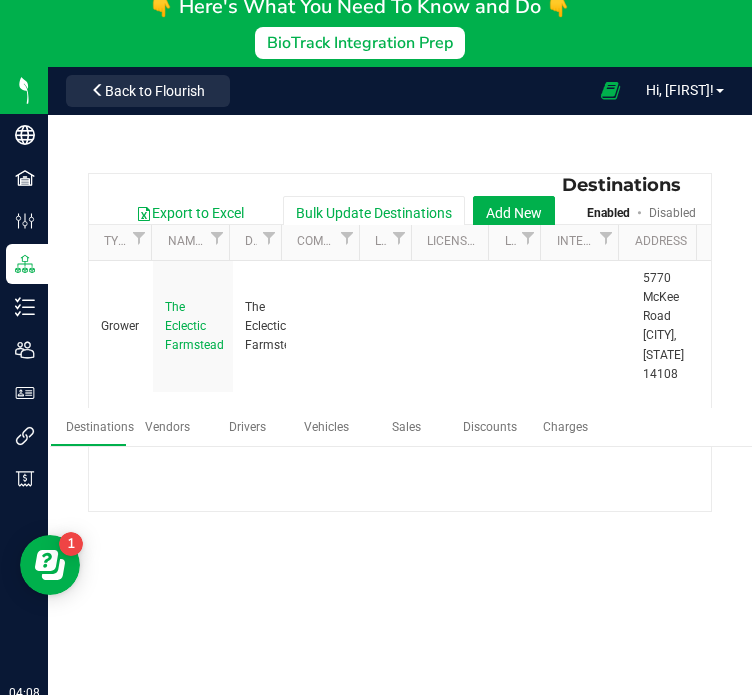 scroll, scrollTop: 300, scrollLeft: 0, axis: vertical 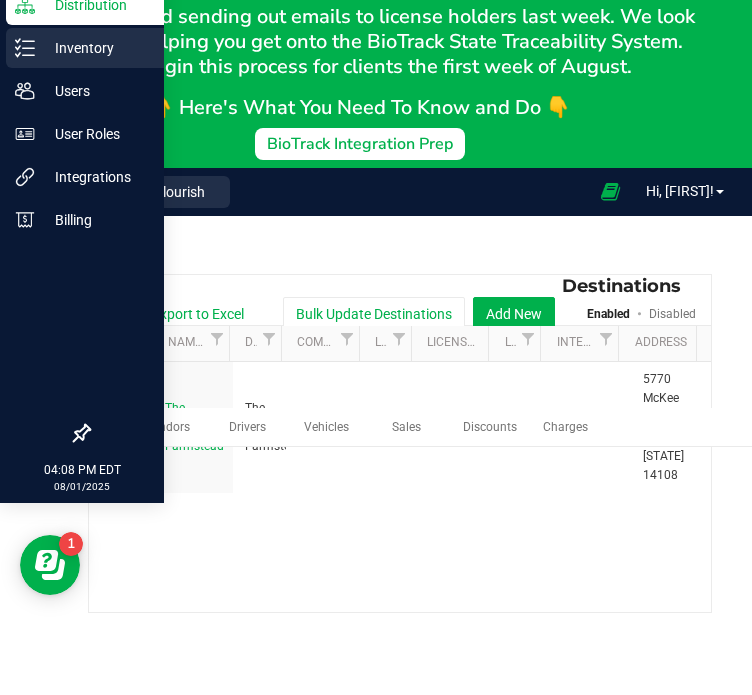 click on "Inventory" at bounding box center (95, 48) 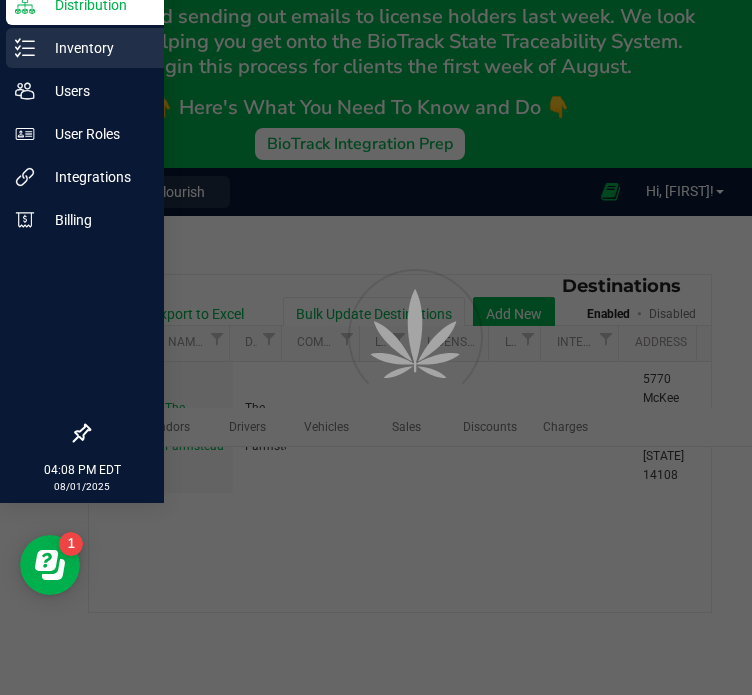 scroll, scrollTop: 0, scrollLeft: 0, axis: both 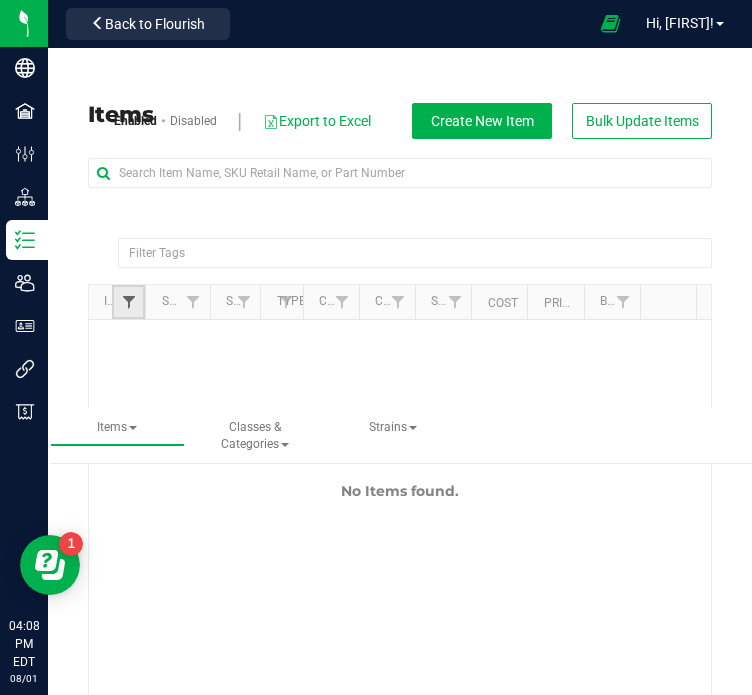 click at bounding box center (129, 302) 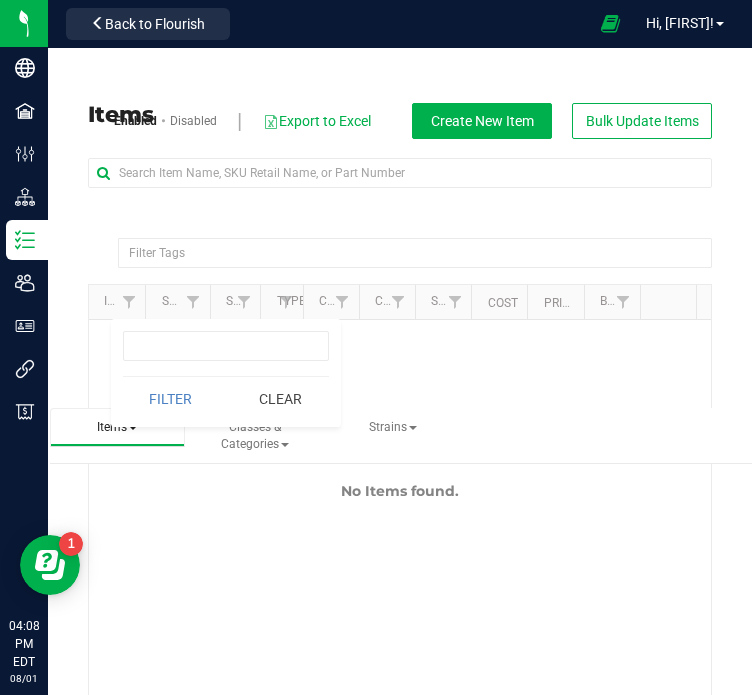 click on "Items" at bounding box center [118, 427] 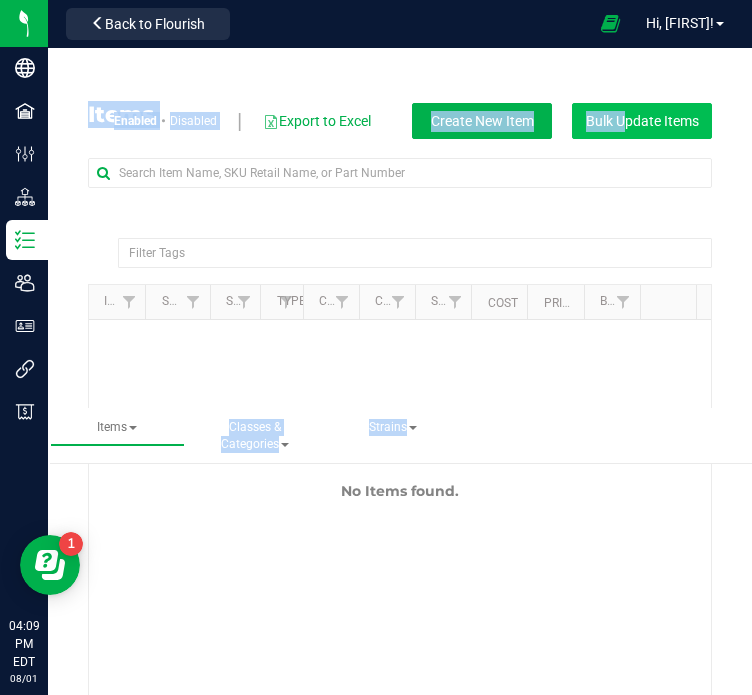 drag, startPoint x: 139, startPoint y: 431, endPoint x: 592, endPoint y: 125, distance: 546.6672 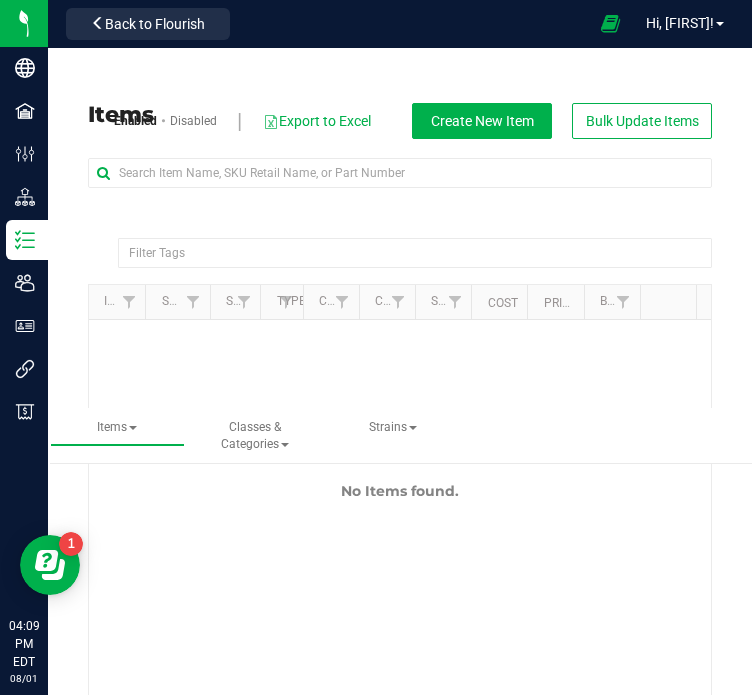 click at bounding box center [400, 198] 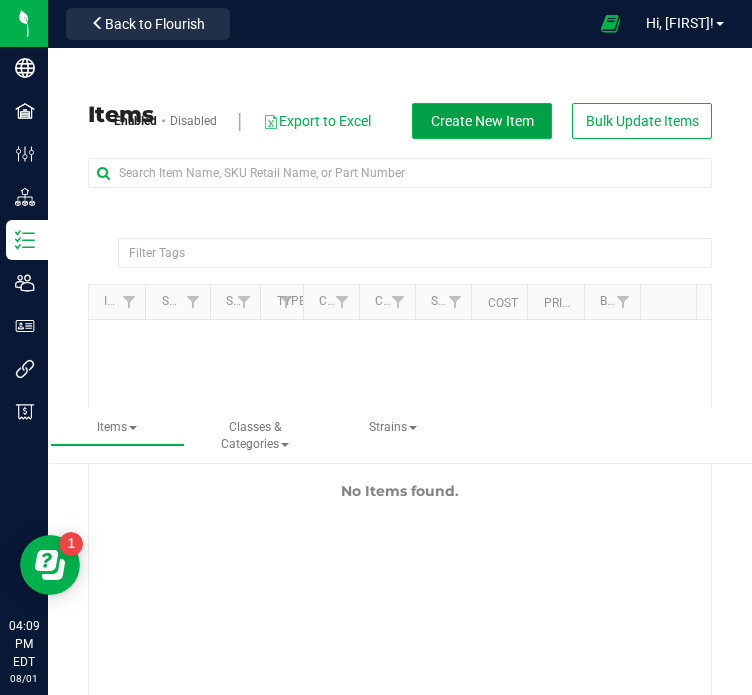 click on "Create New Item" at bounding box center [482, 121] 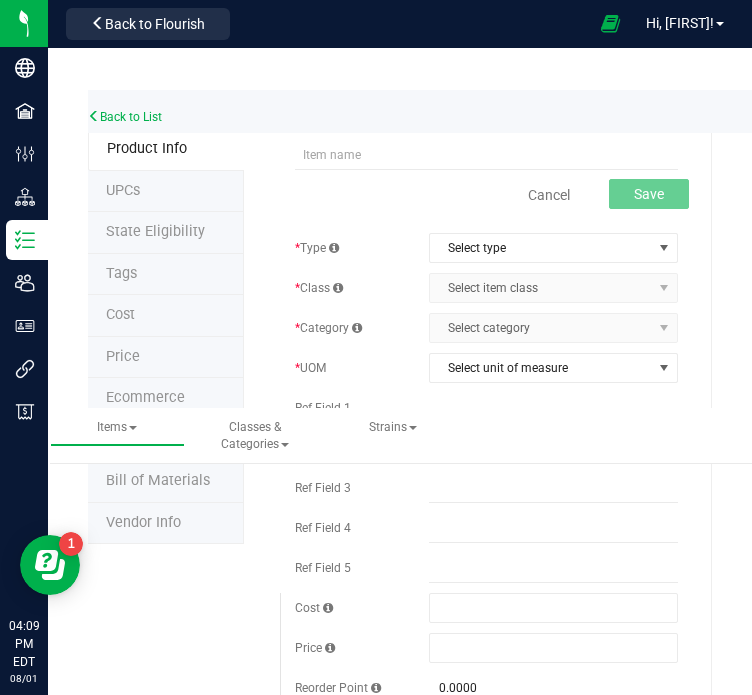 scroll, scrollTop: 0, scrollLeft: 0, axis: both 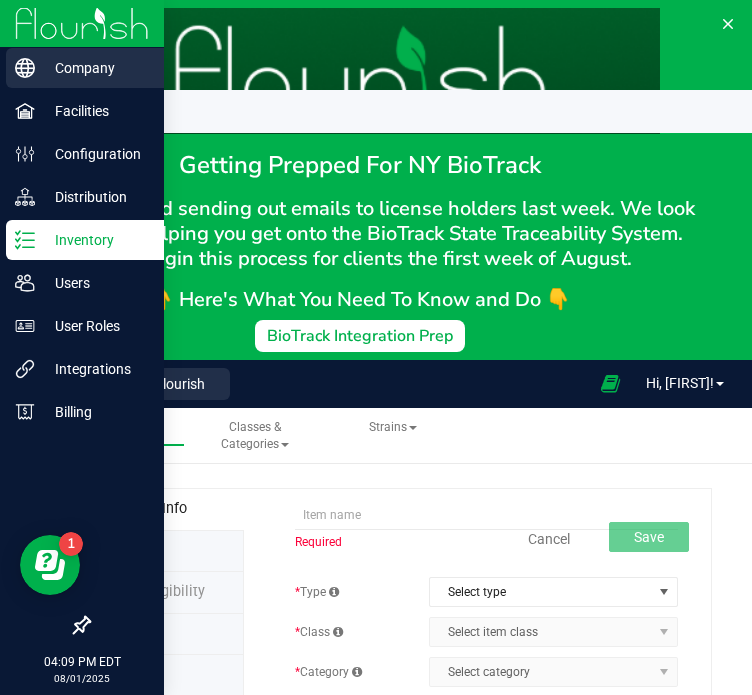click on "Company" at bounding box center [95, 68] 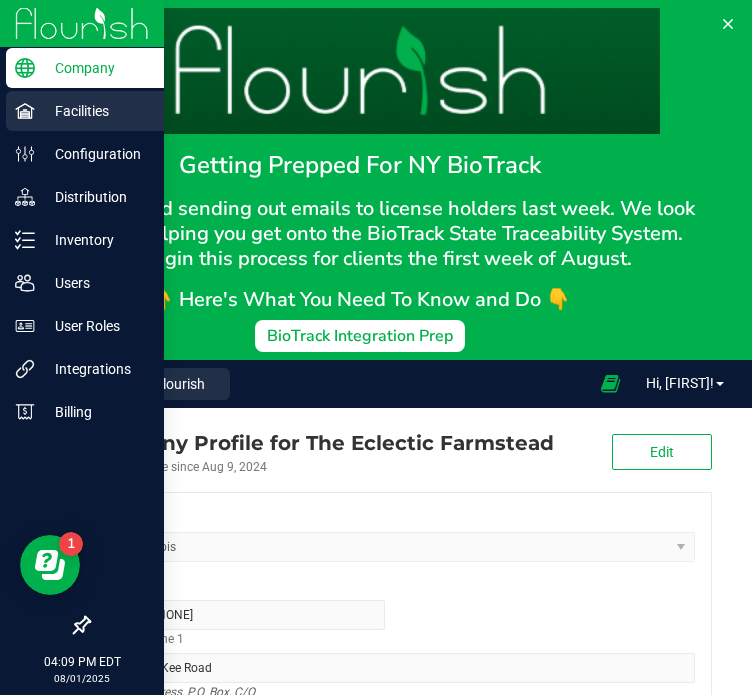 click on "Facilities" at bounding box center [95, 111] 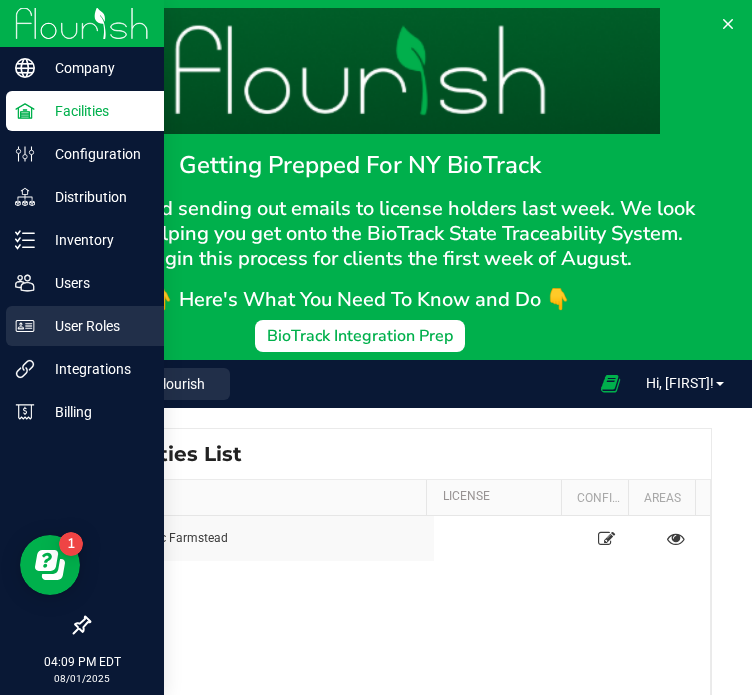 click on "User Roles" at bounding box center (82, 327) 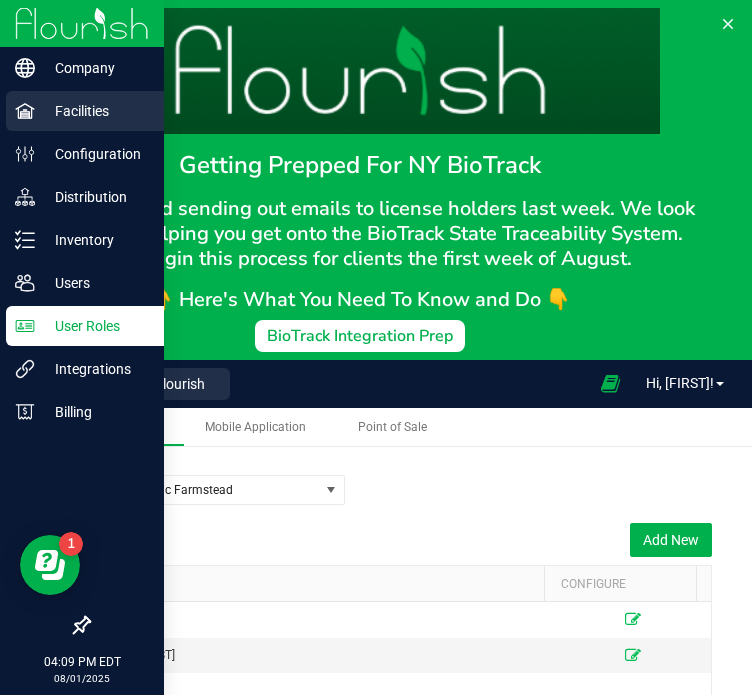 click on "Facilities" at bounding box center (95, 111) 